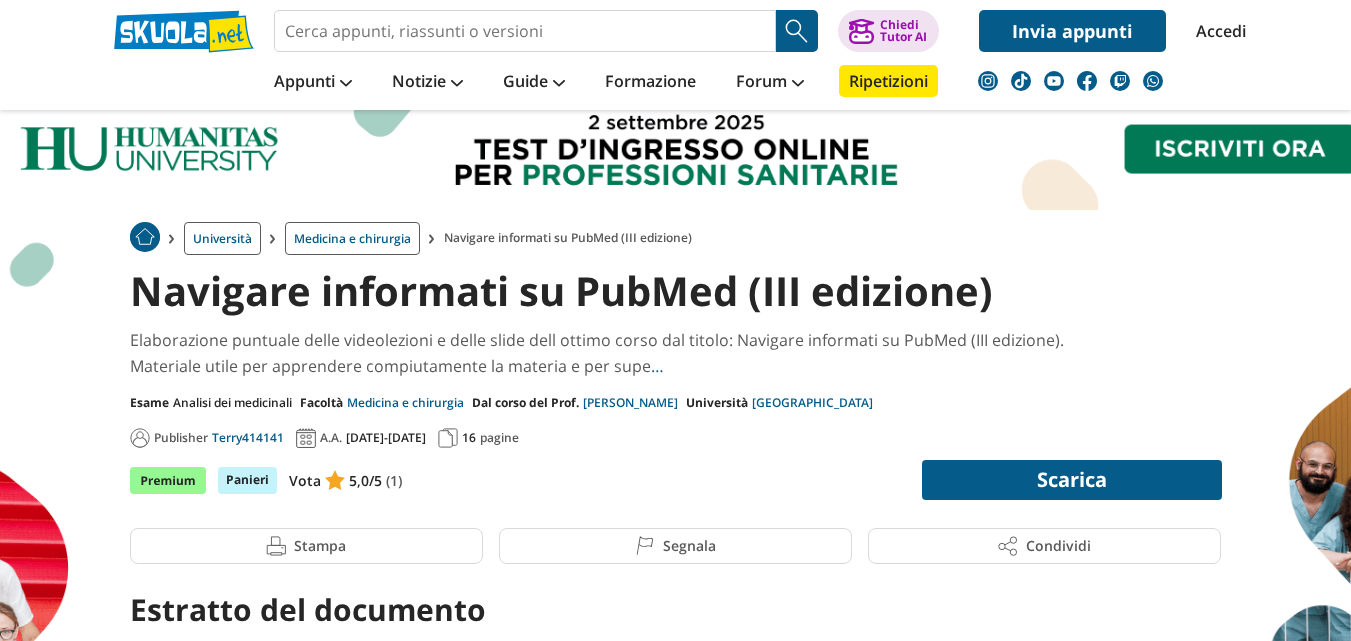 scroll, scrollTop: 379, scrollLeft: 0, axis: vertical 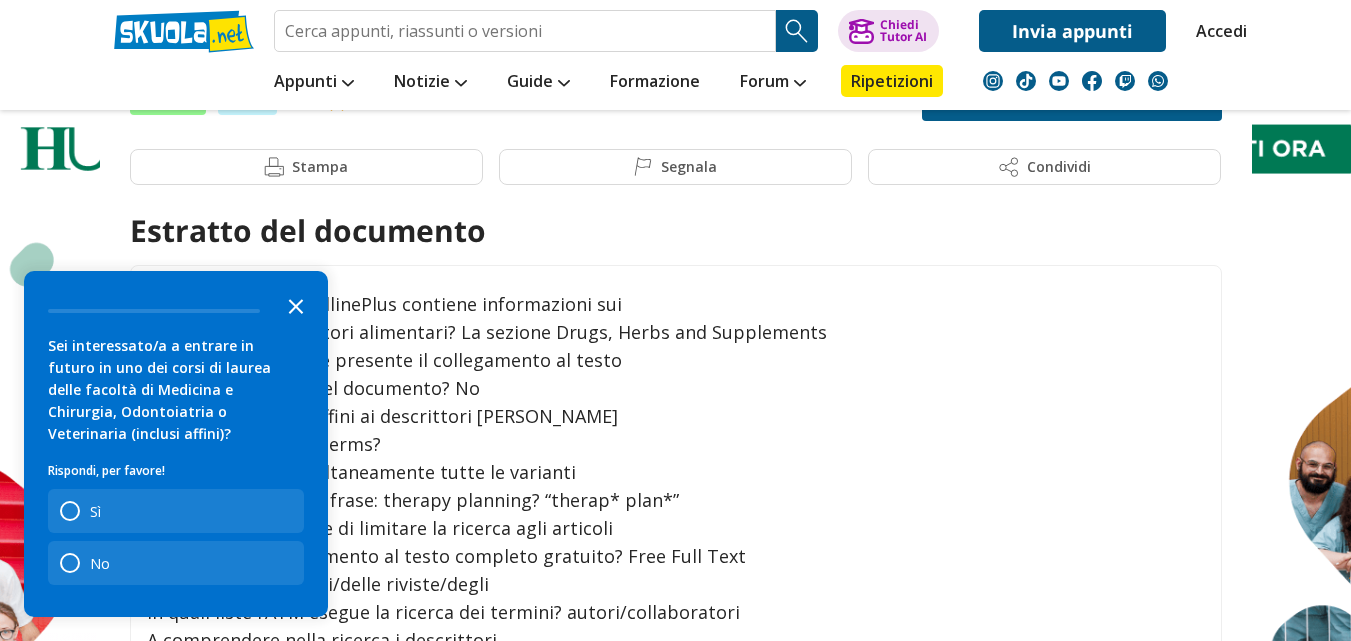 click 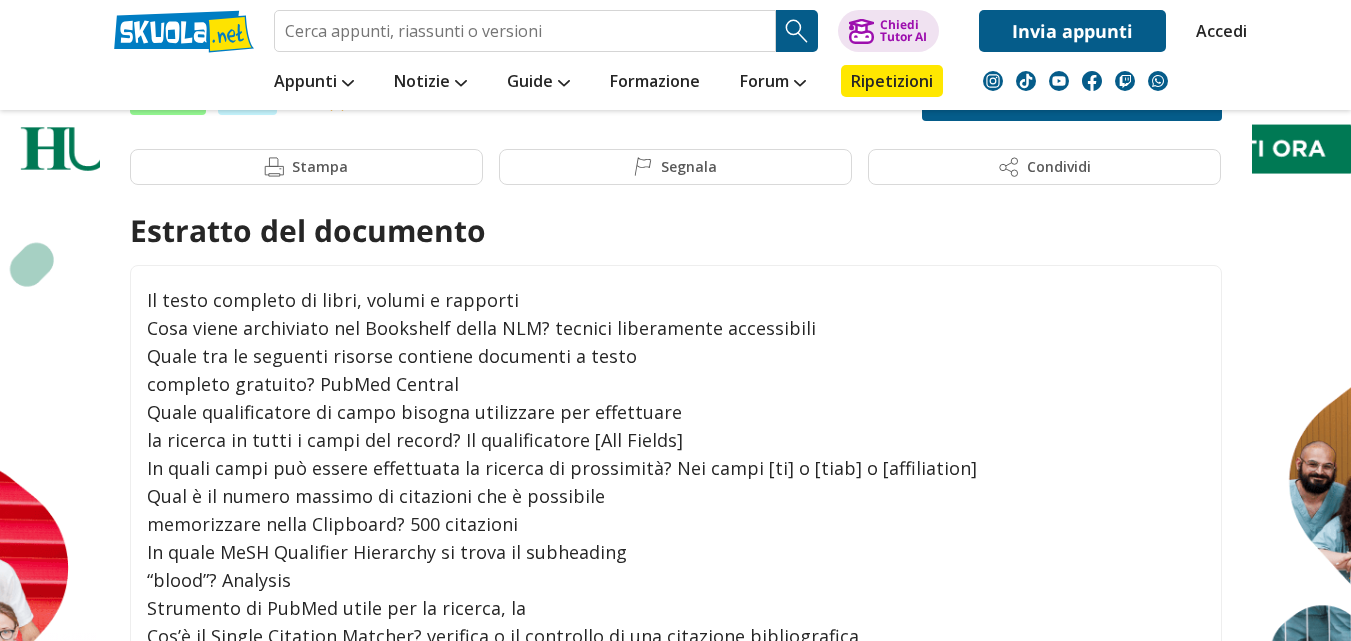 scroll, scrollTop: 637, scrollLeft: 0, axis: vertical 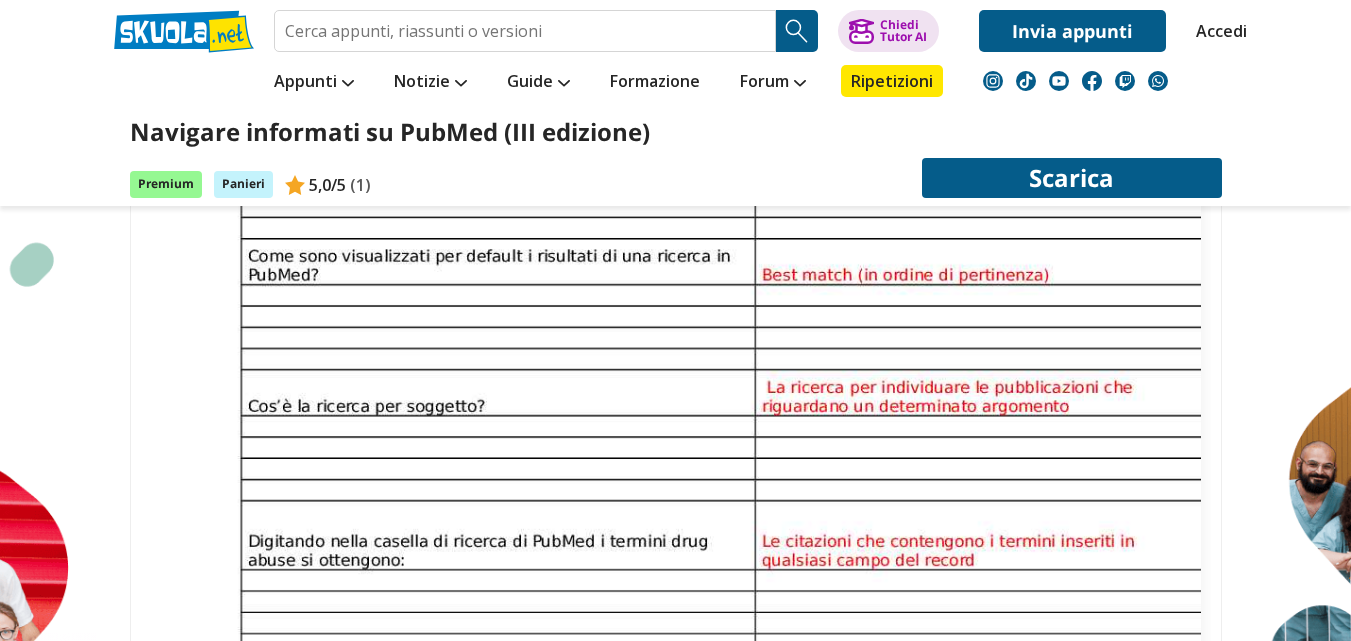 click at bounding box center (674, 390) 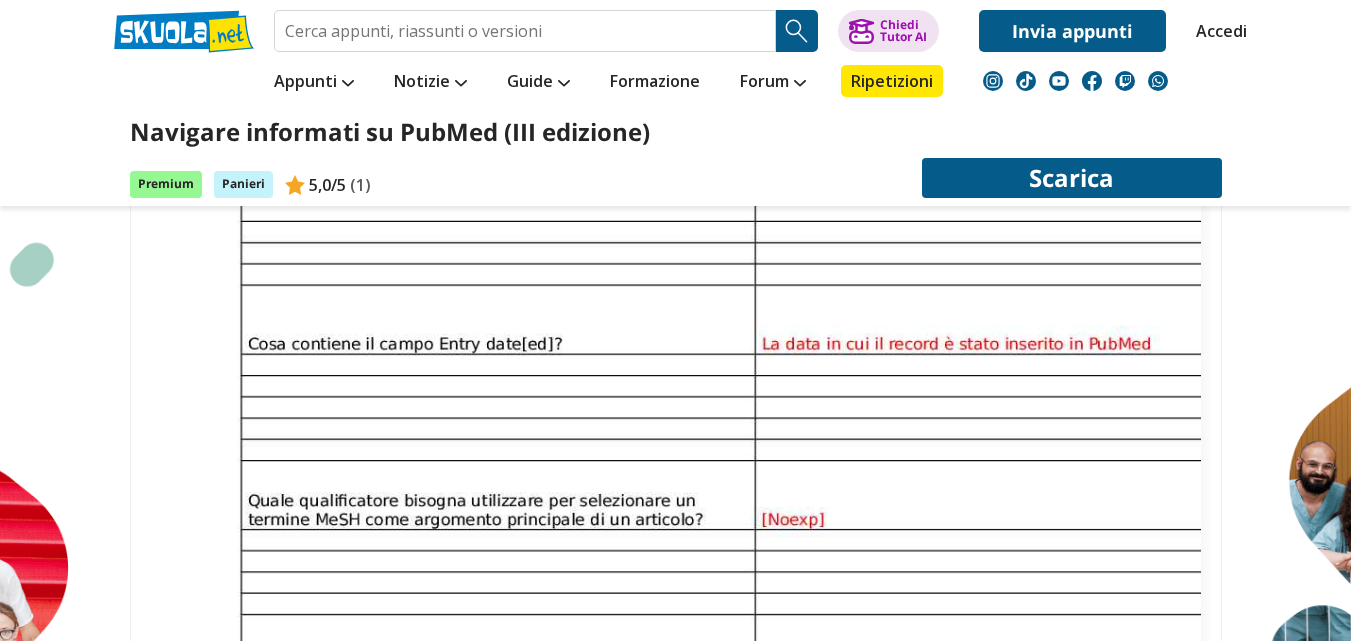 scroll, scrollTop: 3718, scrollLeft: 0, axis: vertical 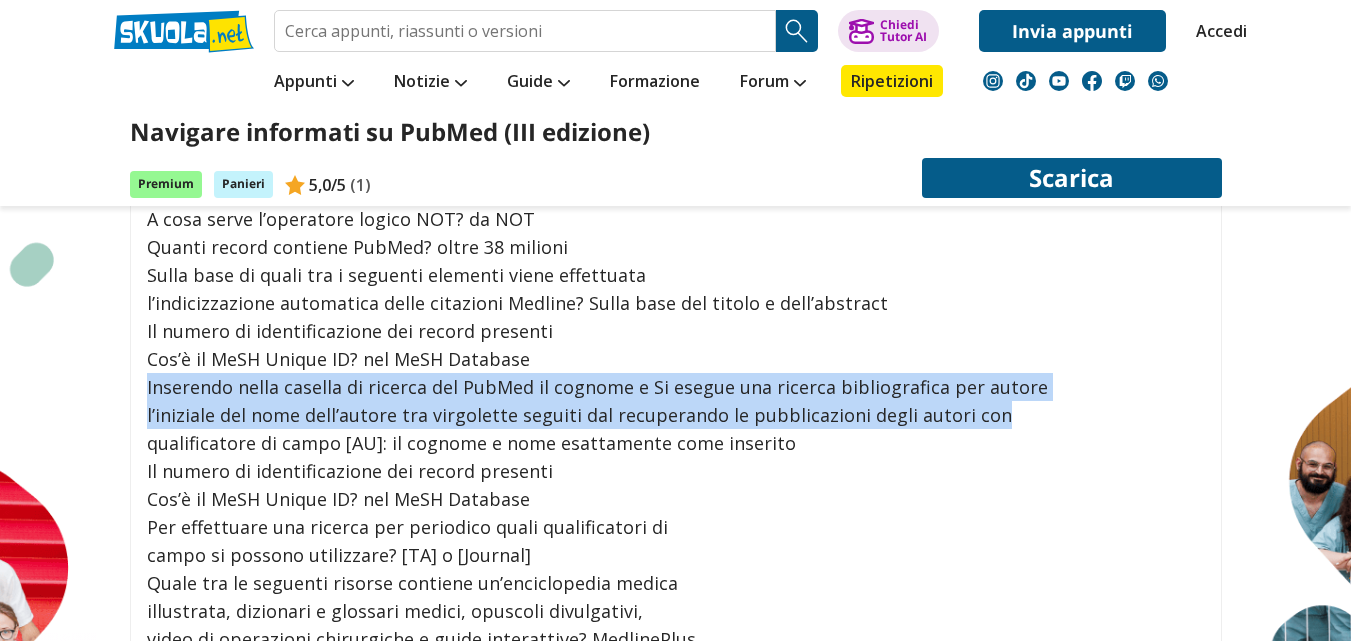 drag, startPoint x: 1214, startPoint y: 368, endPoint x: 1207, endPoint y: 407, distance: 39.623226 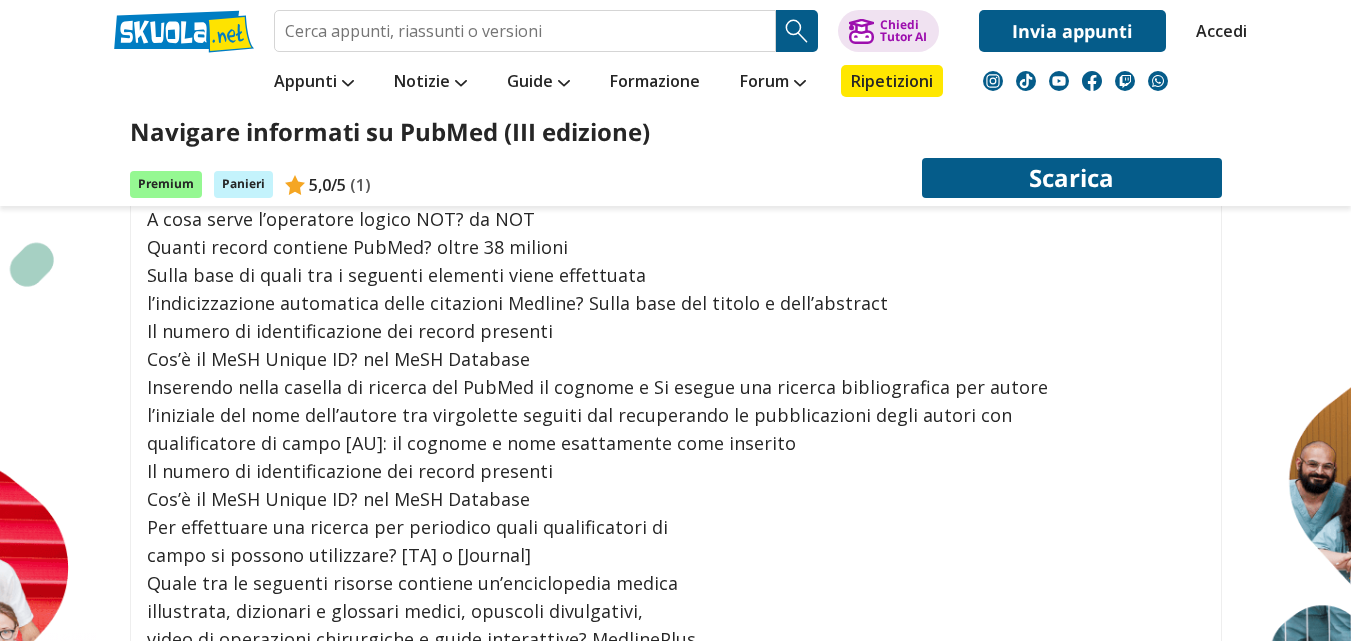 click on "Per effettuare una ricerca per periodico quali qualificatori di" at bounding box center [674, 527] 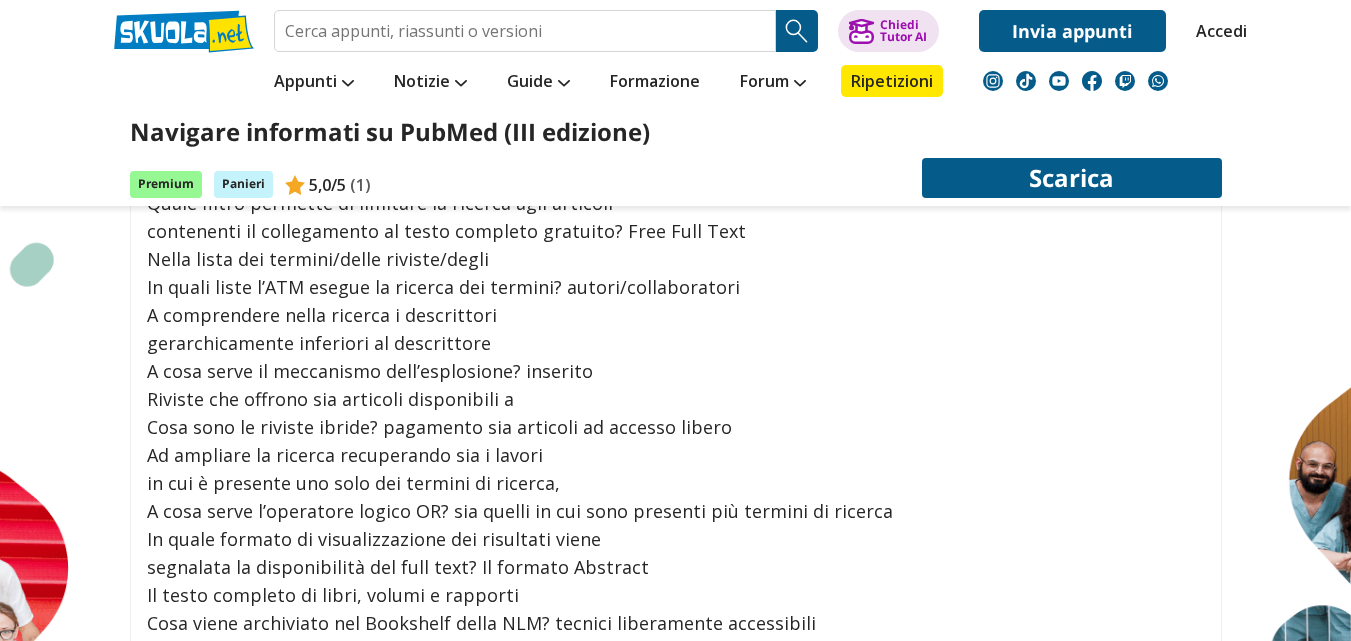 scroll, scrollTop: 0, scrollLeft: 0, axis: both 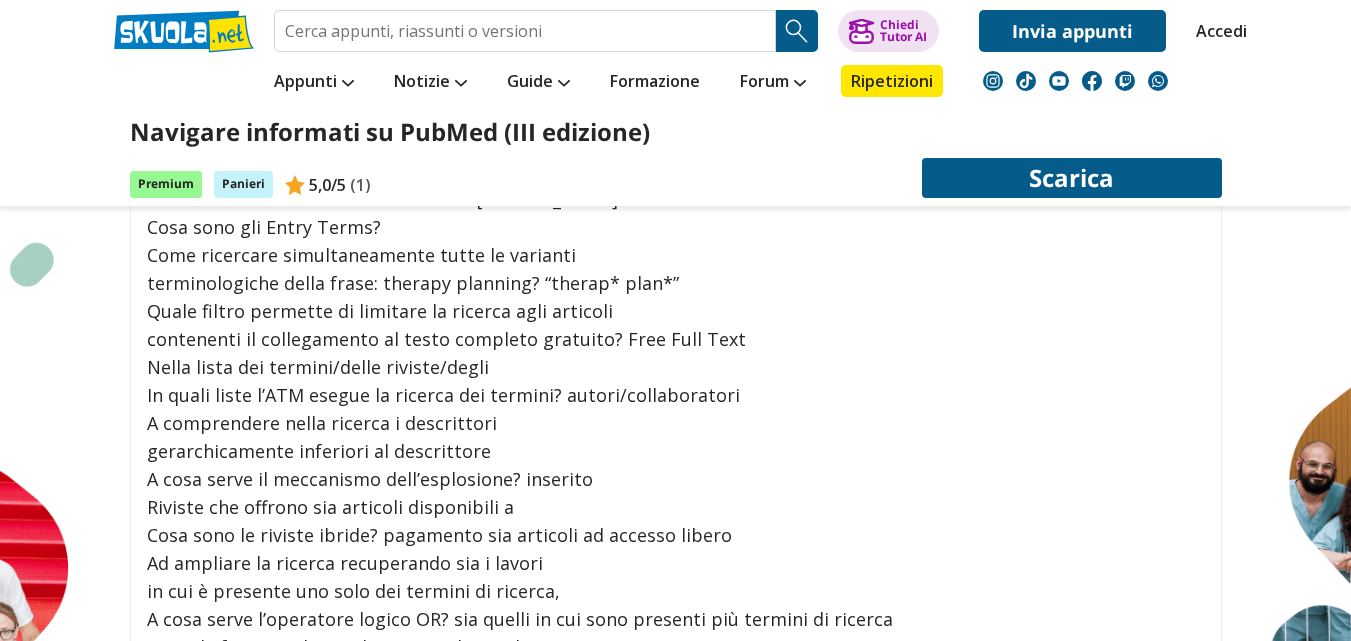 click on "A comprendere nella ricerca i descrittori" at bounding box center (674, 423) 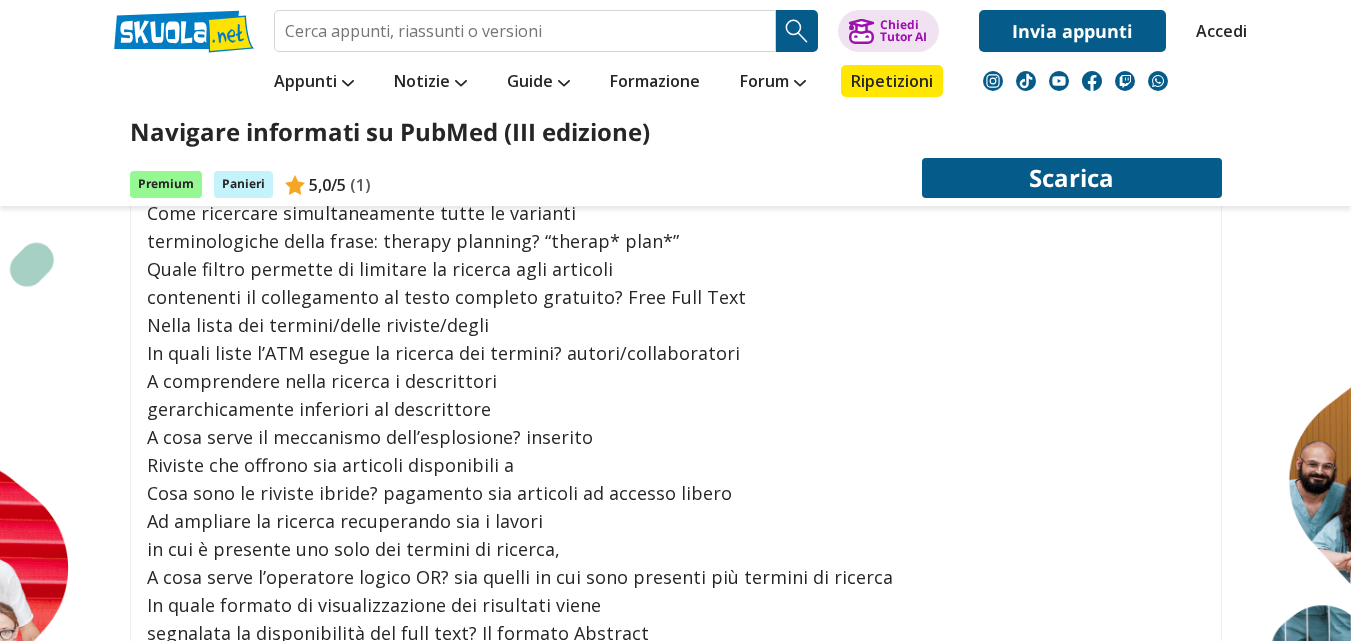 scroll, scrollTop: 647, scrollLeft: 0, axis: vertical 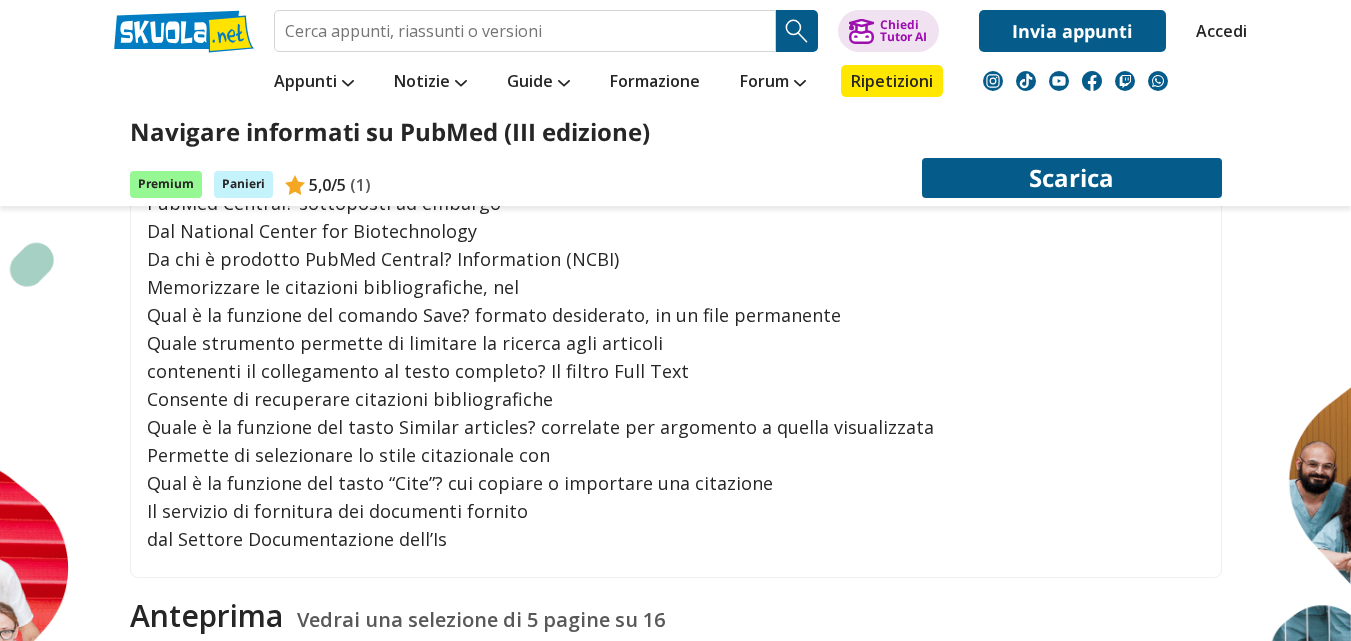 click on "Permette di selezionare lo stile citazionale con" at bounding box center [674, 455] 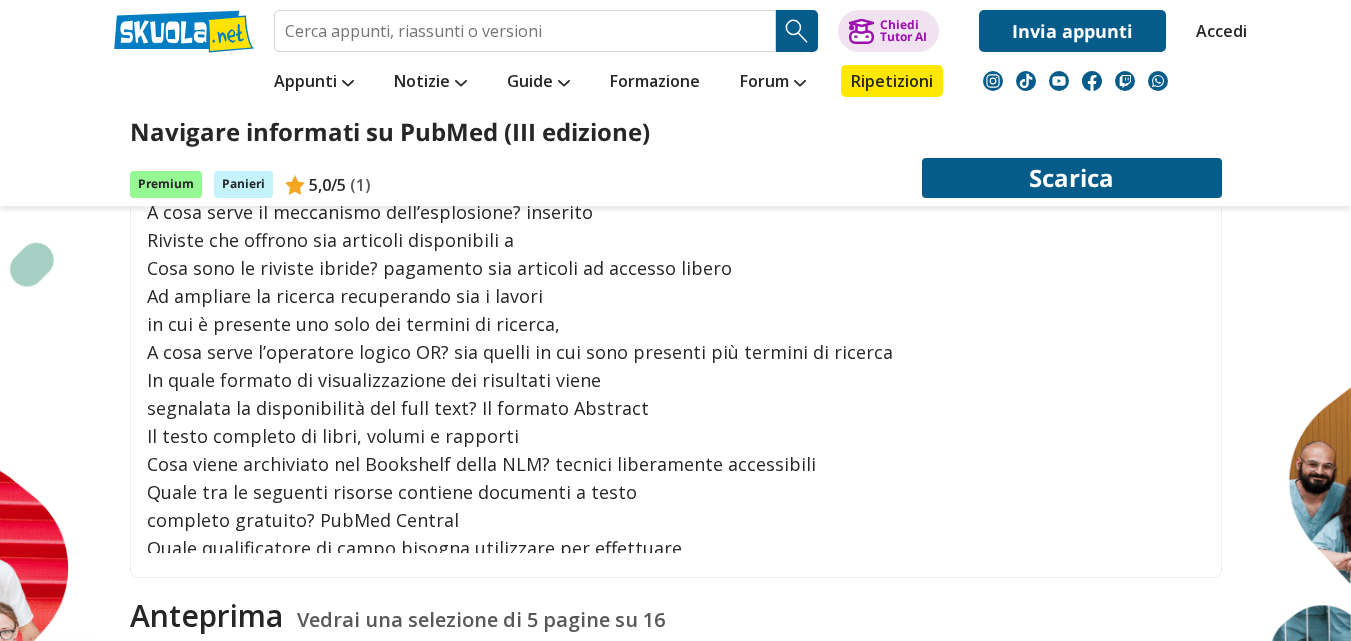 scroll, scrollTop: 0, scrollLeft: 0, axis: both 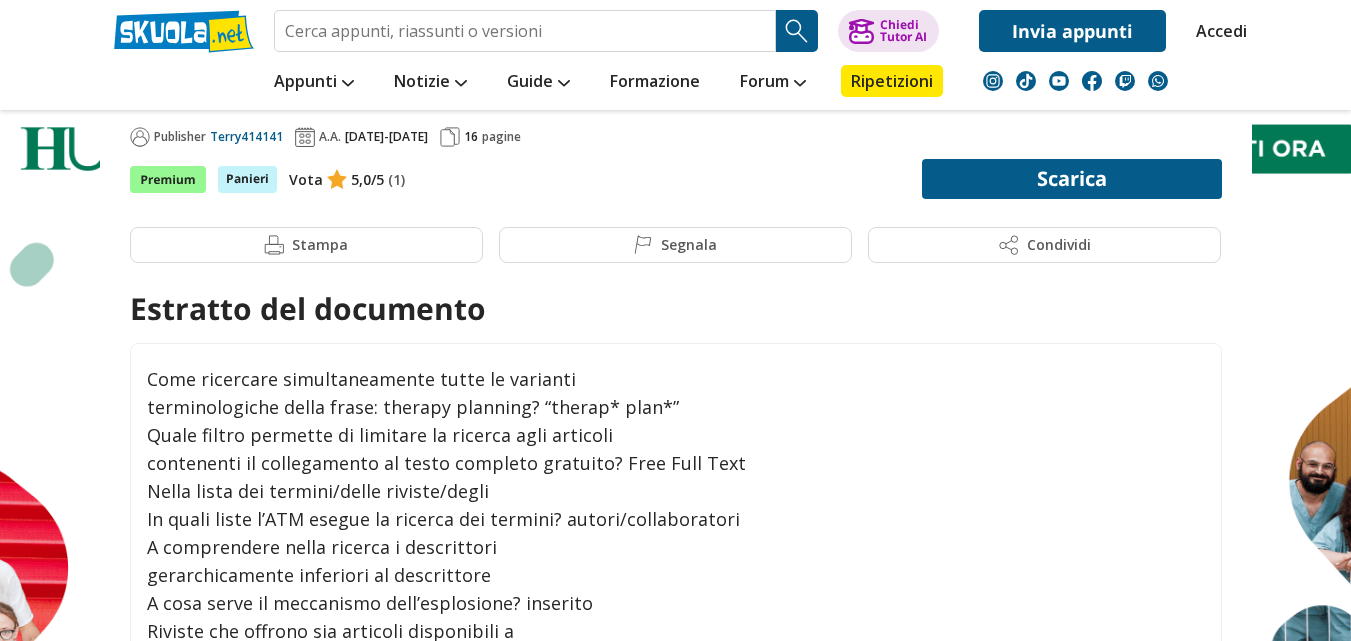 click on "Università" at bounding box center (676, 90) 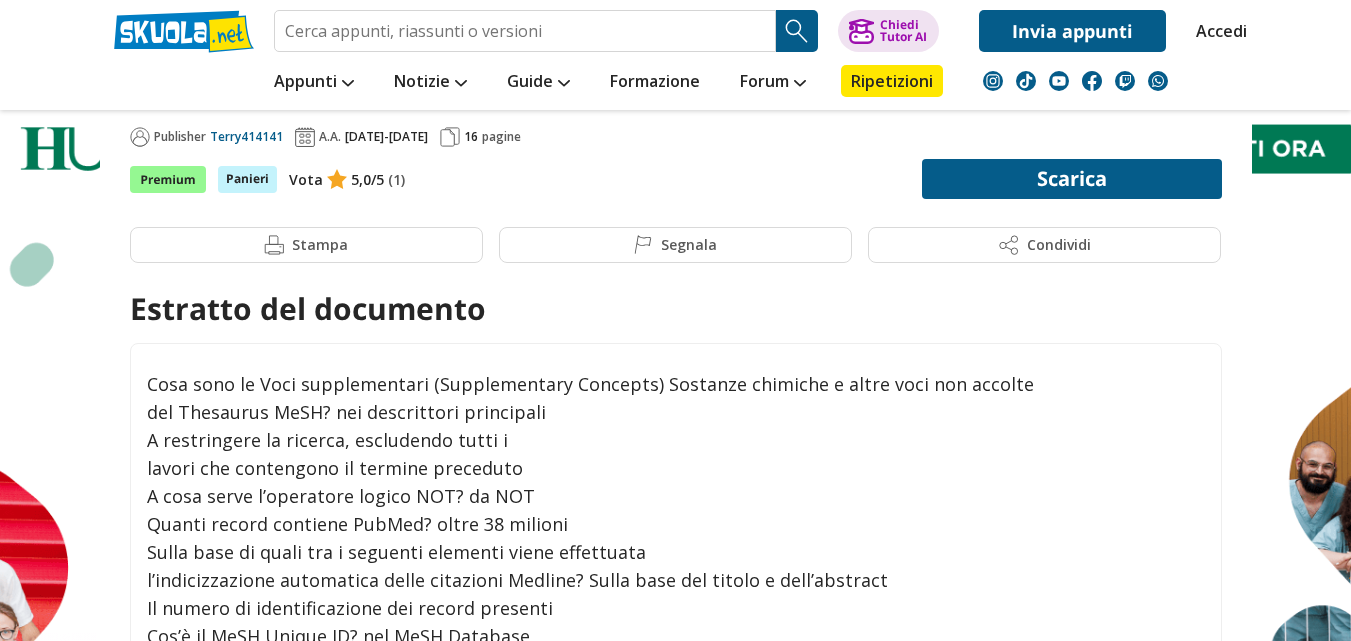 scroll, scrollTop: 2127, scrollLeft: 0, axis: vertical 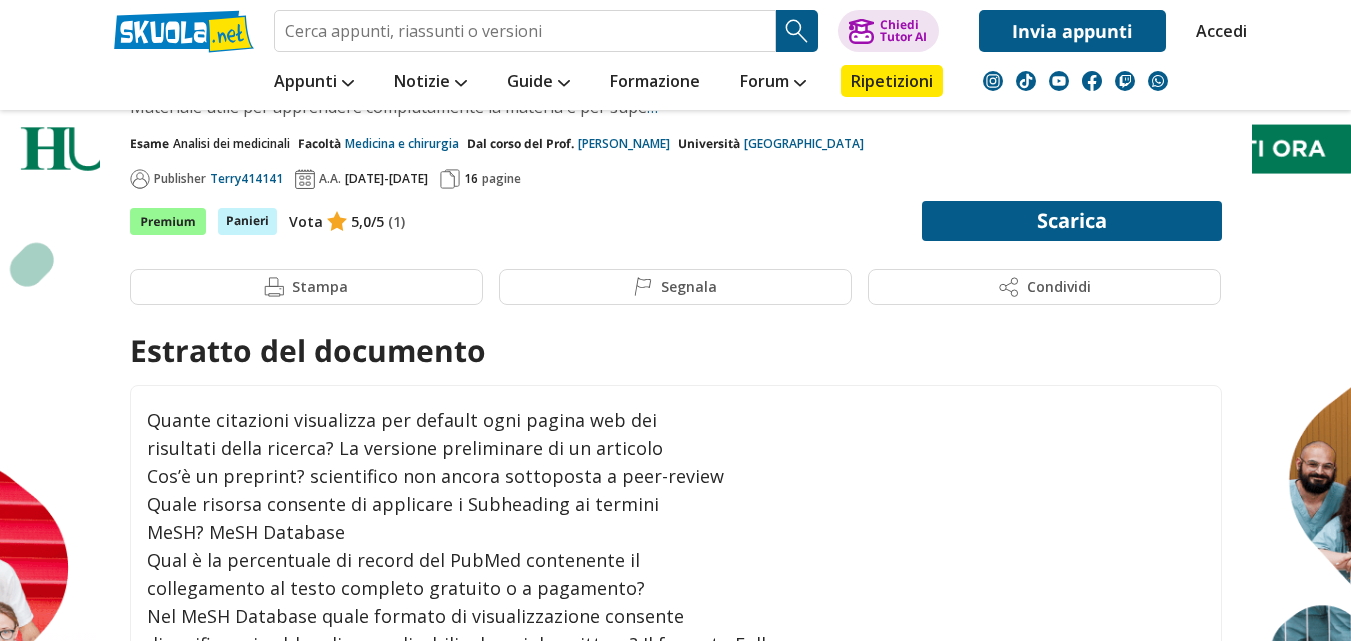 click on "Qual è la percentuale di record del PubMed contenente il" at bounding box center (674, 560) 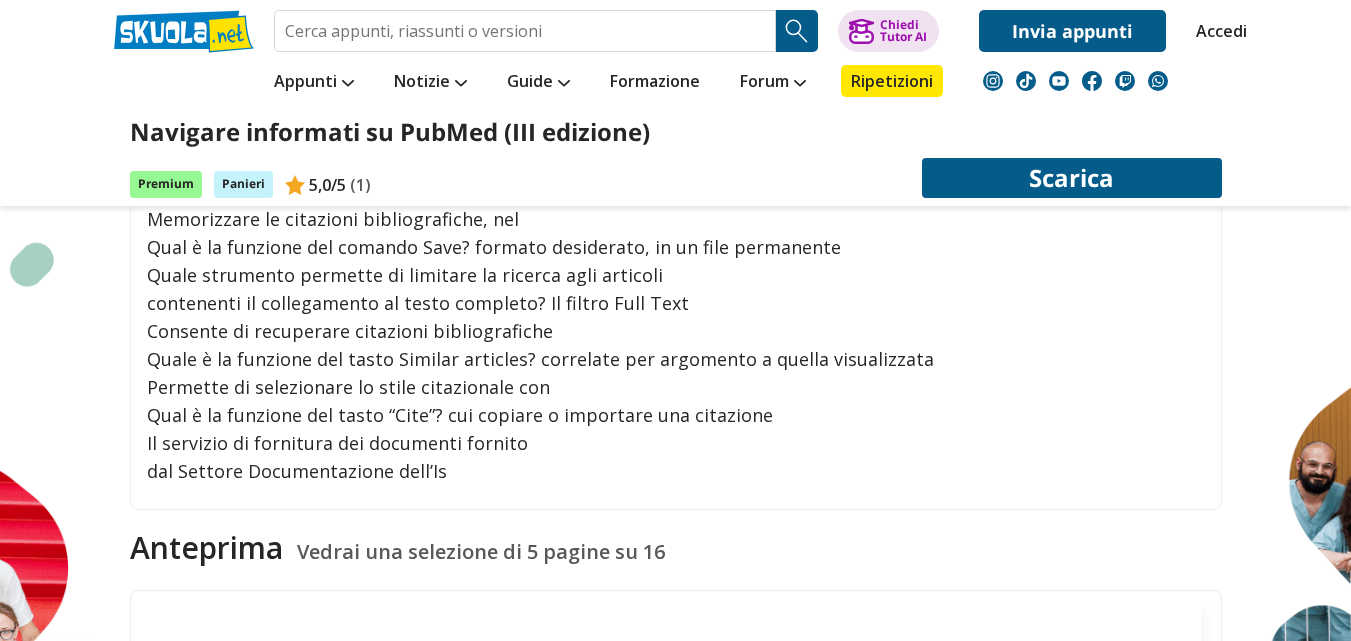 scroll, scrollTop: 815, scrollLeft: 0, axis: vertical 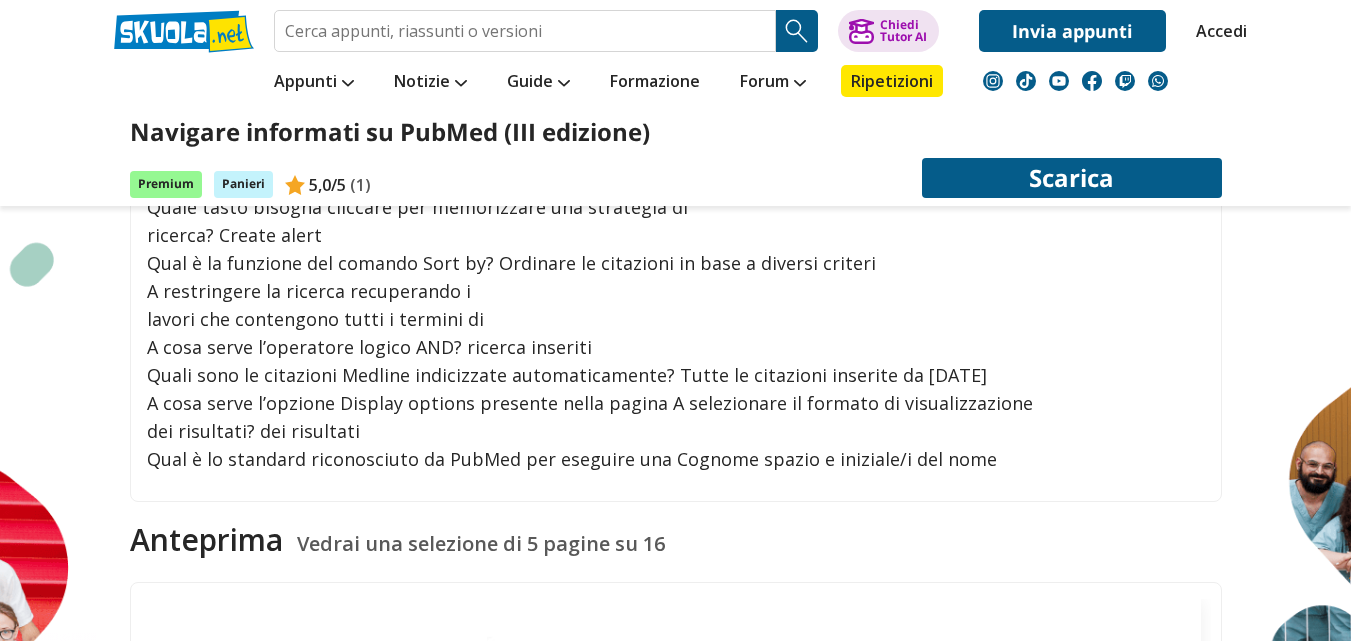 click on "lavori che contengono tutti i termini di" at bounding box center [674, 319] 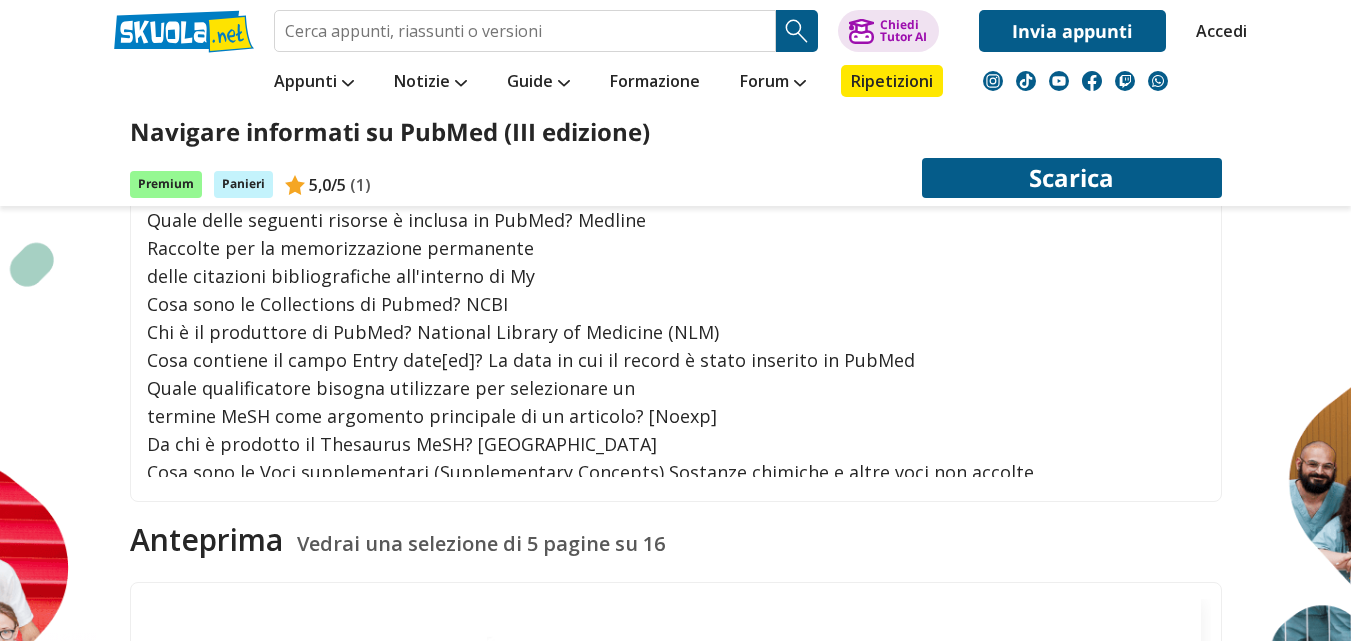 scroll, scrollTop: 1480, scrollLeft: 0, axis: vertical 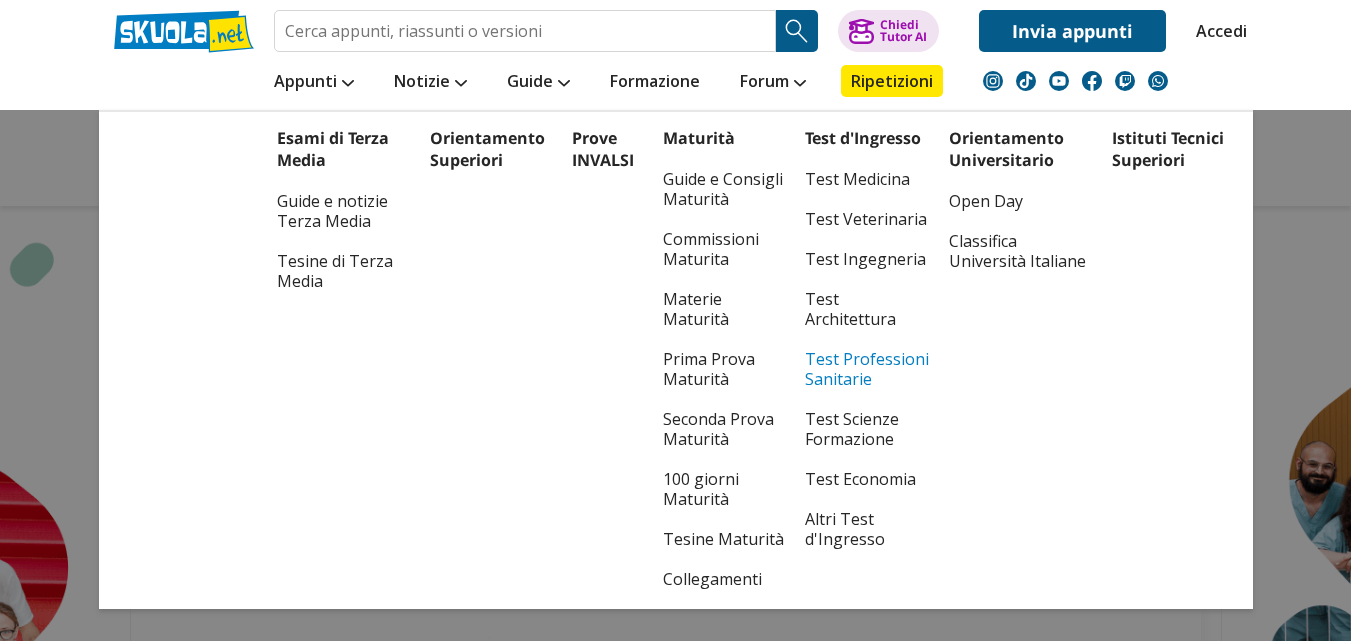 click on "Test Professioni Sanitarie" at bounding box center [867, 369] 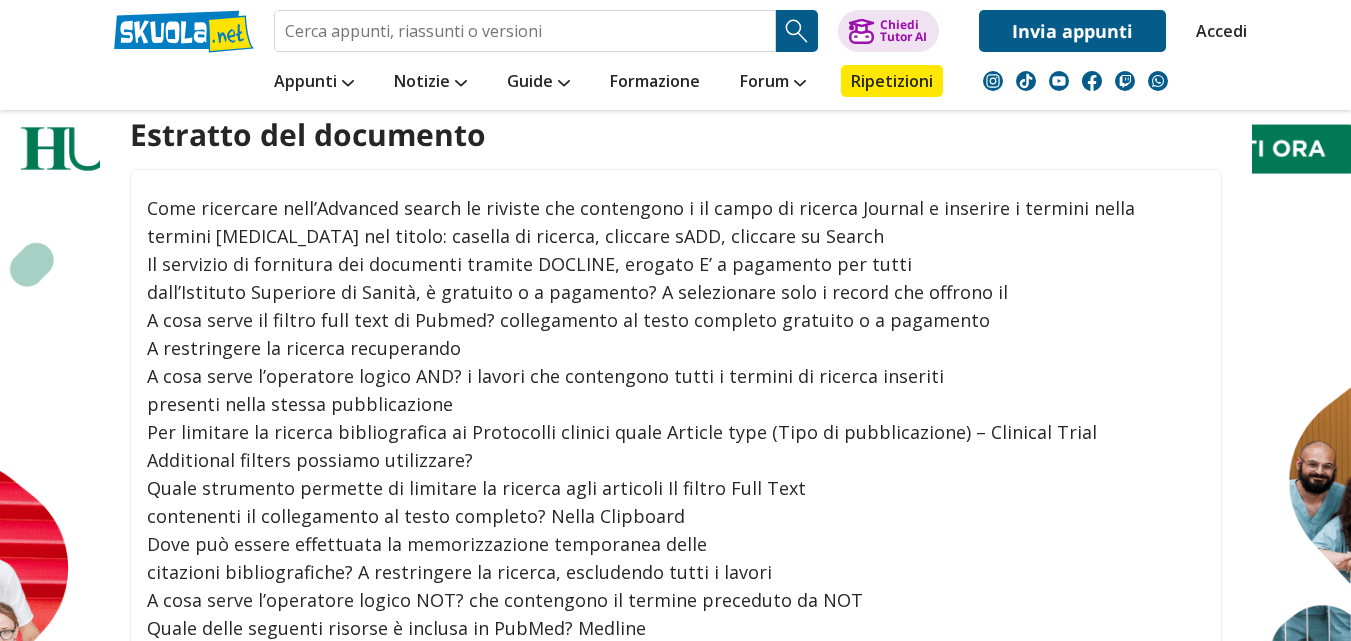 scroll, scrollTop: 0, scrollLeft: 0, axis: both 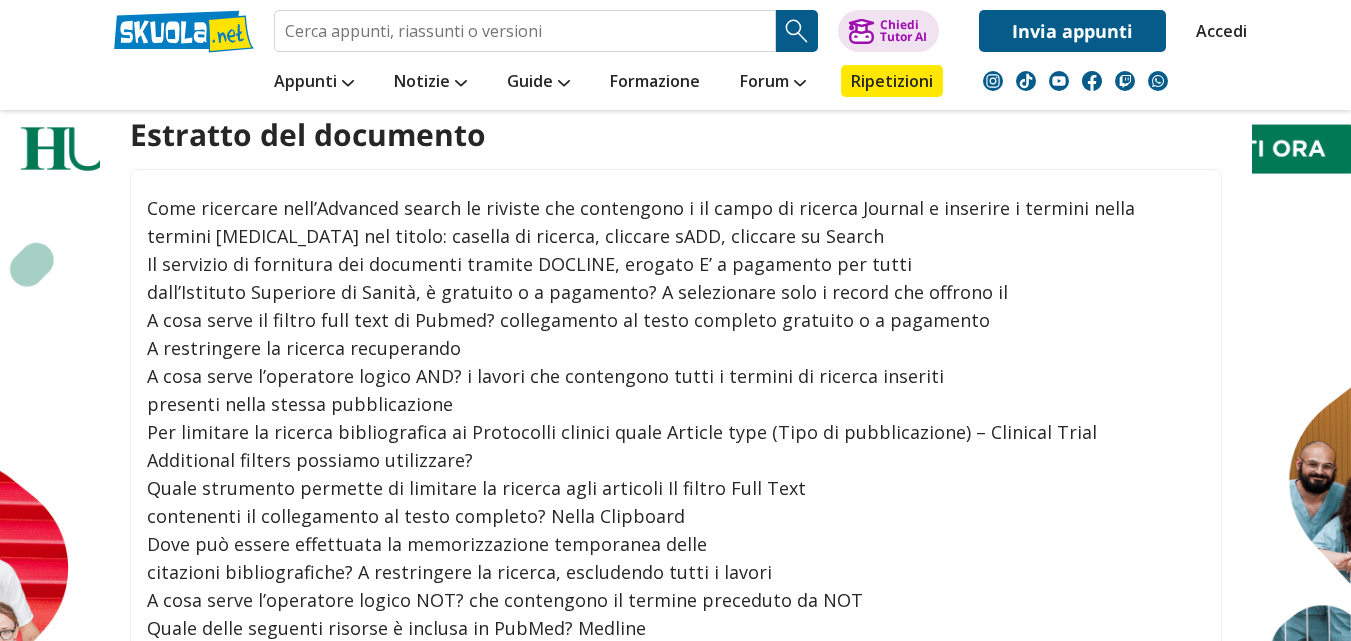click on "presenti nella stessa pubblicazione" at bounding box center (674, 404) 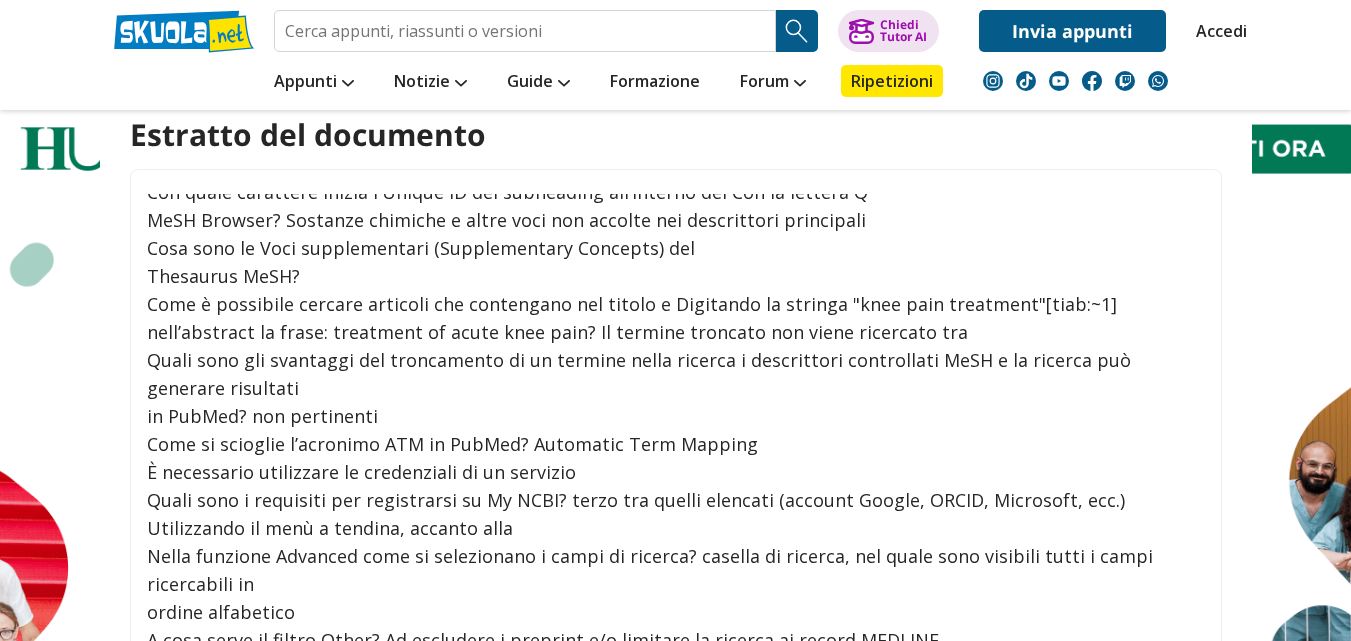 scroll, scrollTop: 1962, scrollLeft: 0, axis: vertical 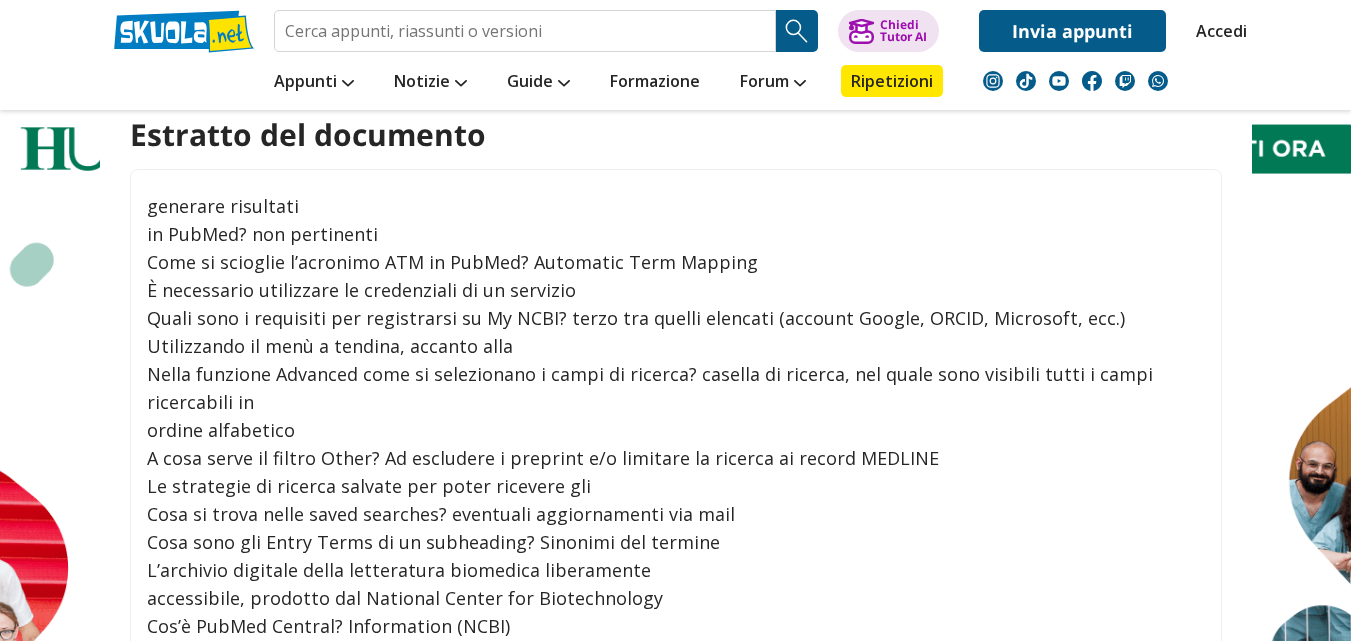 click on "ordine alfabetico" at bounding box center [674, 430] 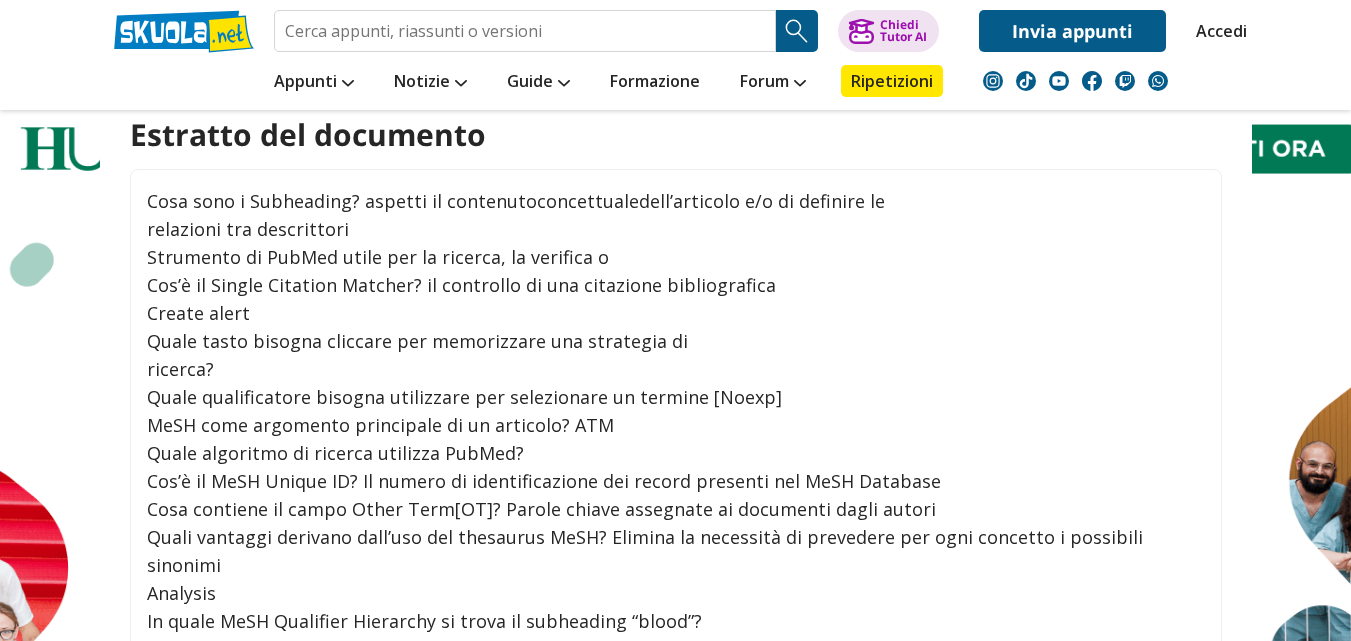 scroll, scrollTop: 0, scrollLeft: 0, axis: both 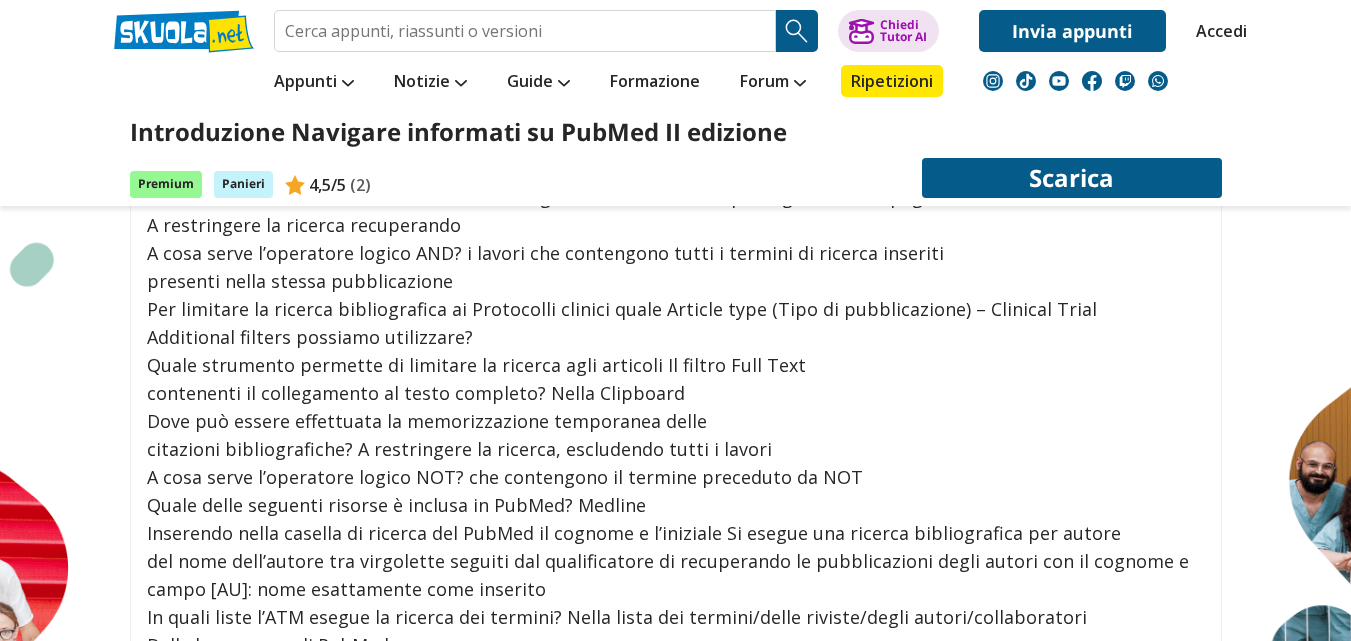 click on "Per limitare la ricerca bibliografica ai Protocolli clinici quale Article type (Tipo di pubblicazione) – Clinical Trial" at bounding box center (674, 309) 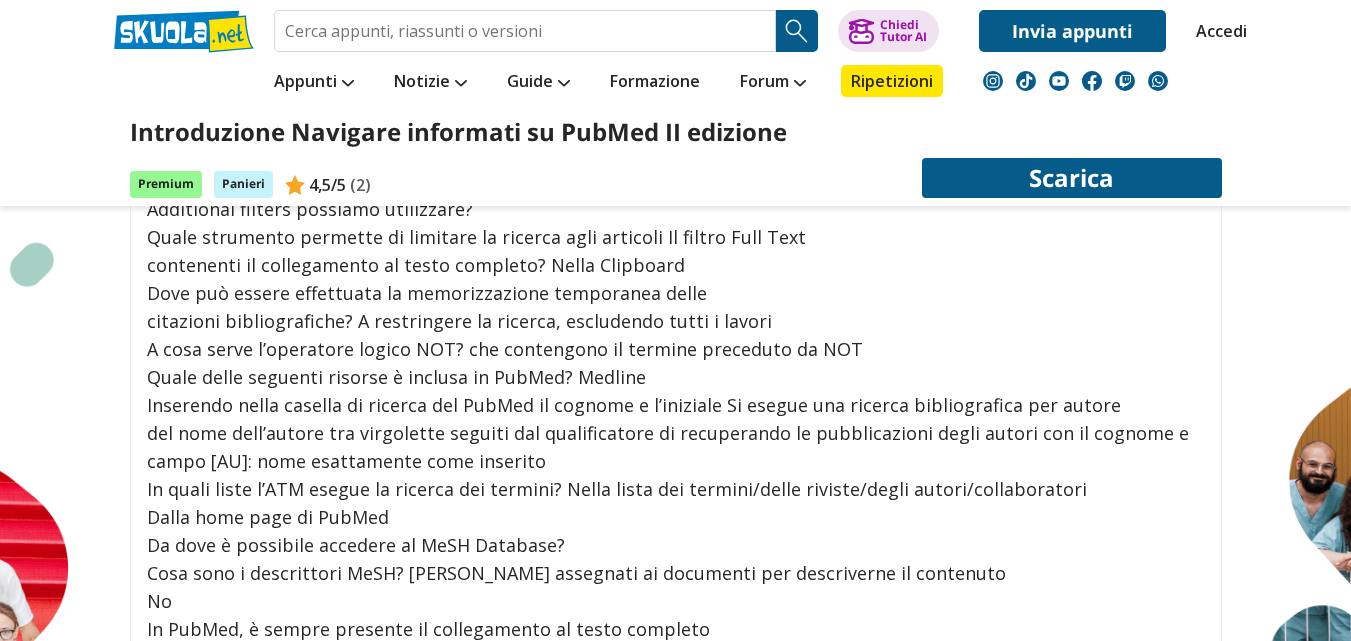 scroll, scrollTop: 144, scrollLeft: 0, axis: vertical 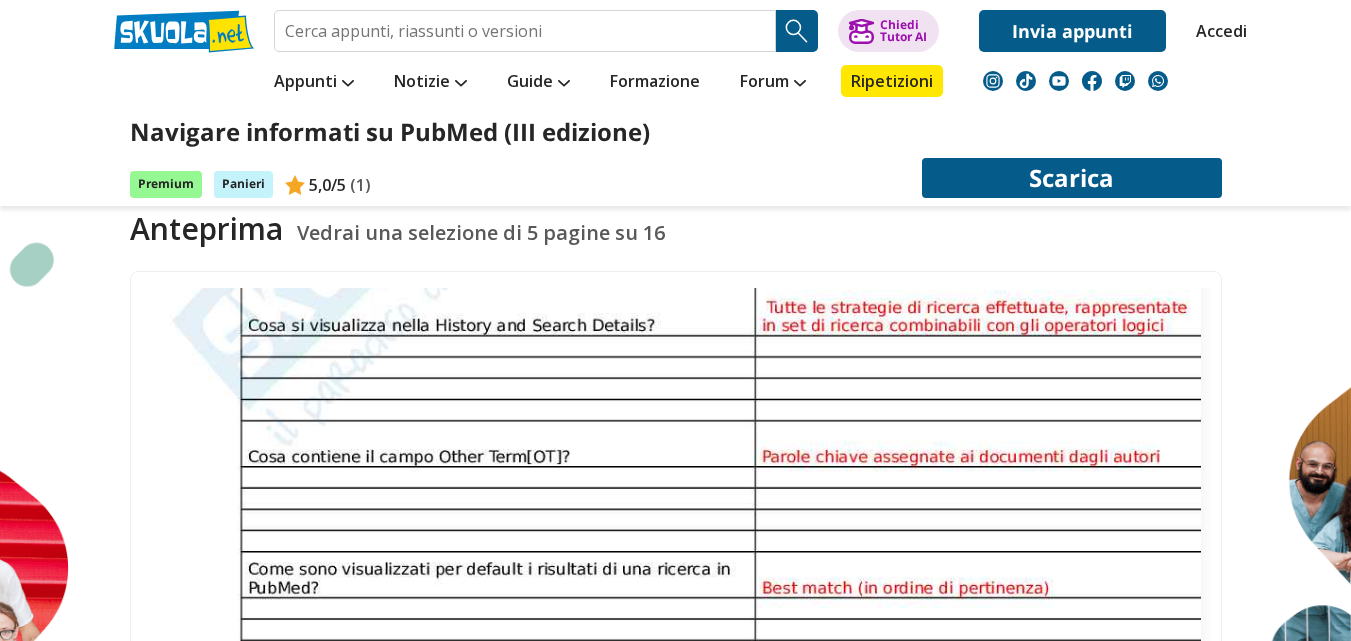 click at bounding box center (674, 703) 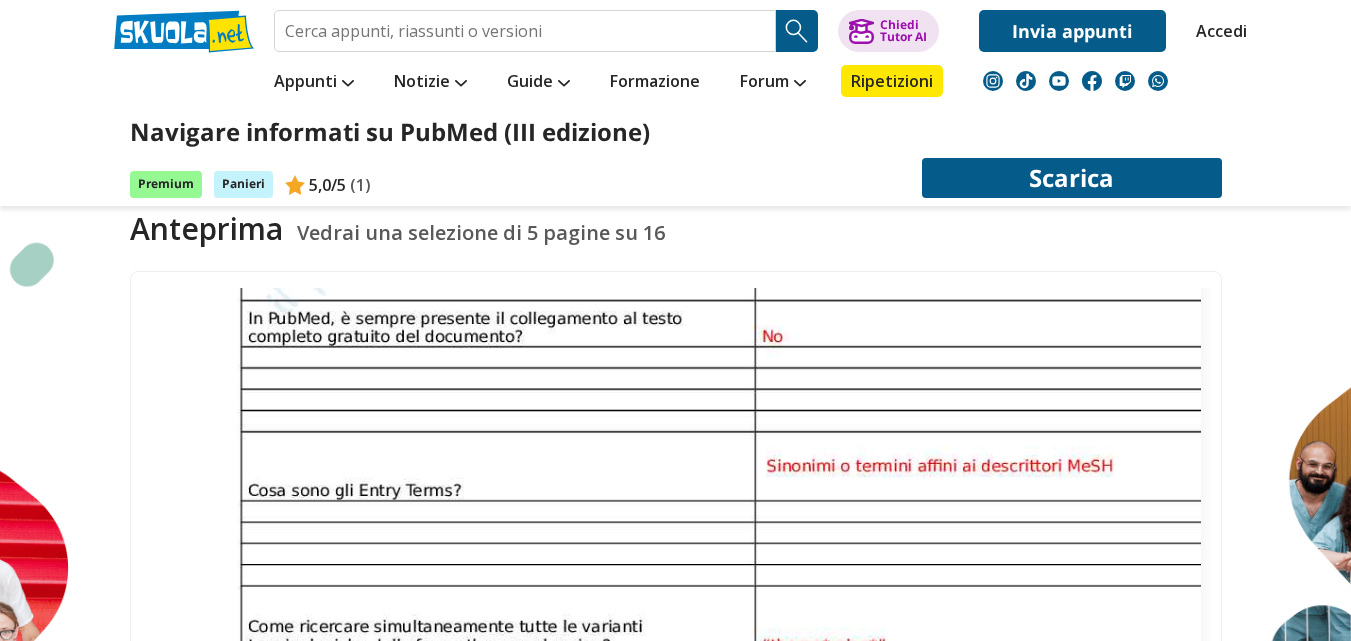 scroll, scrollTop: 1901, scrollLeft: 0, axis: vertical 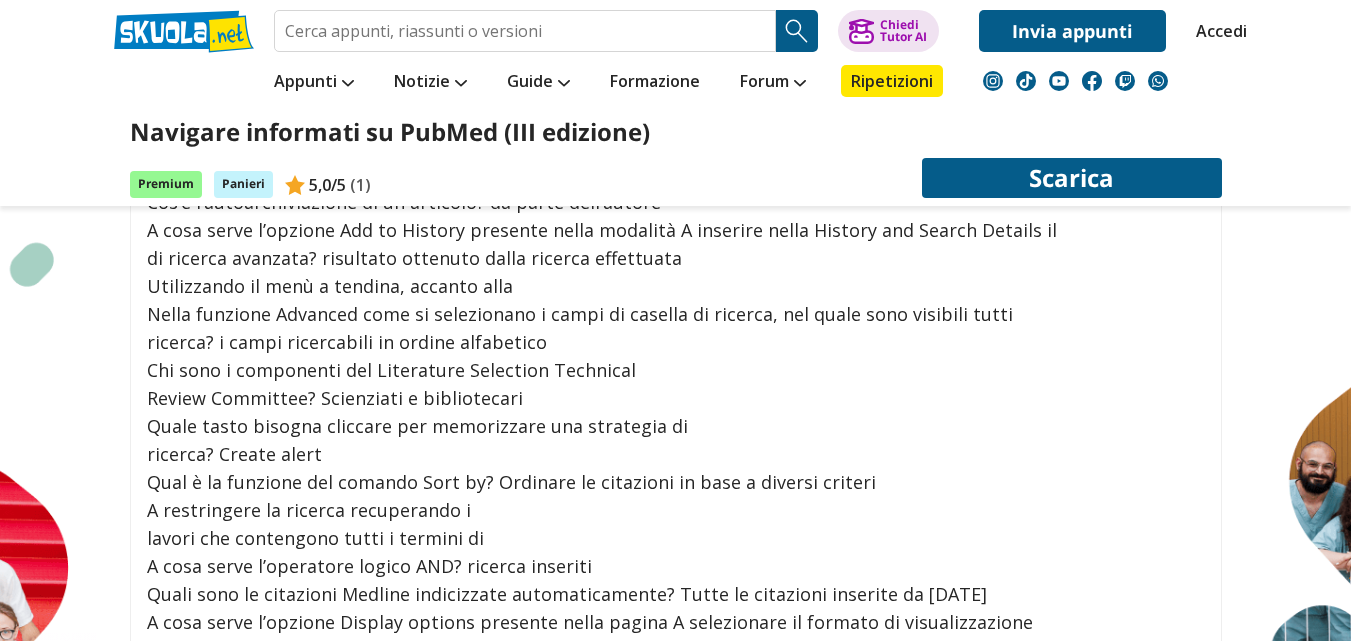 click on "A restringere la ricerca recuperando i" at bounding box center [674, 510] 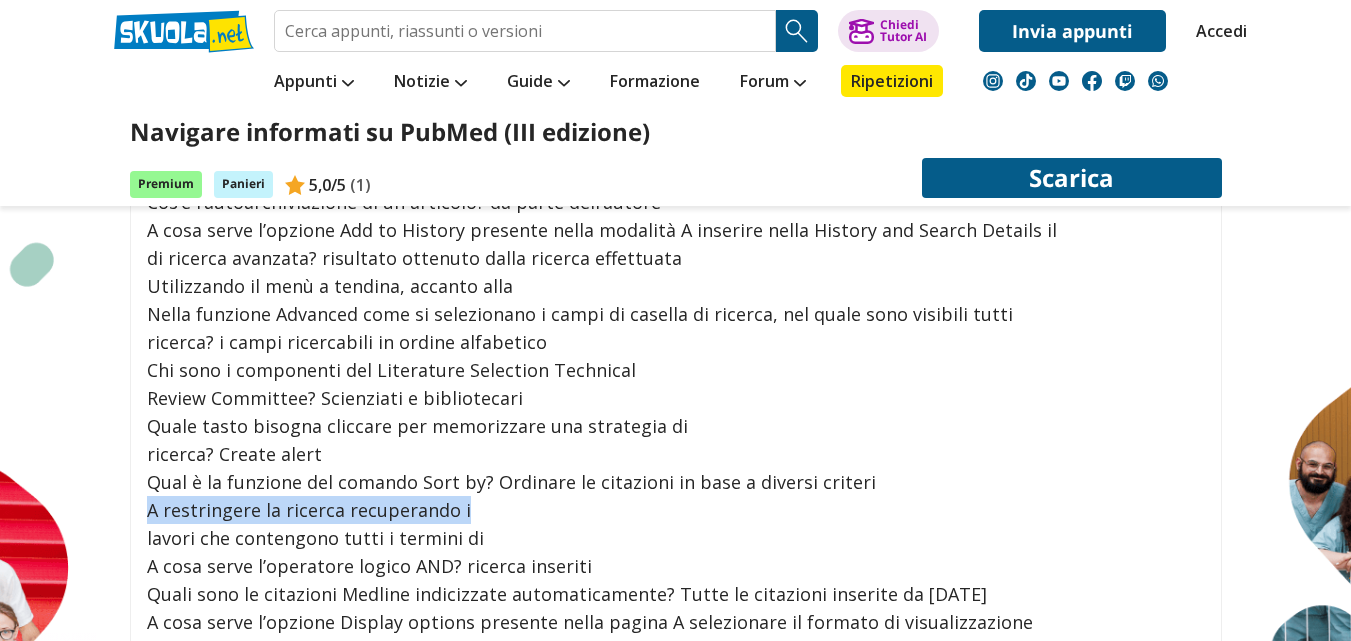 drag, startPoint x: 1211, startPoint y: 492, endPoint x: 1211, endPoint y: 509, distance: 17 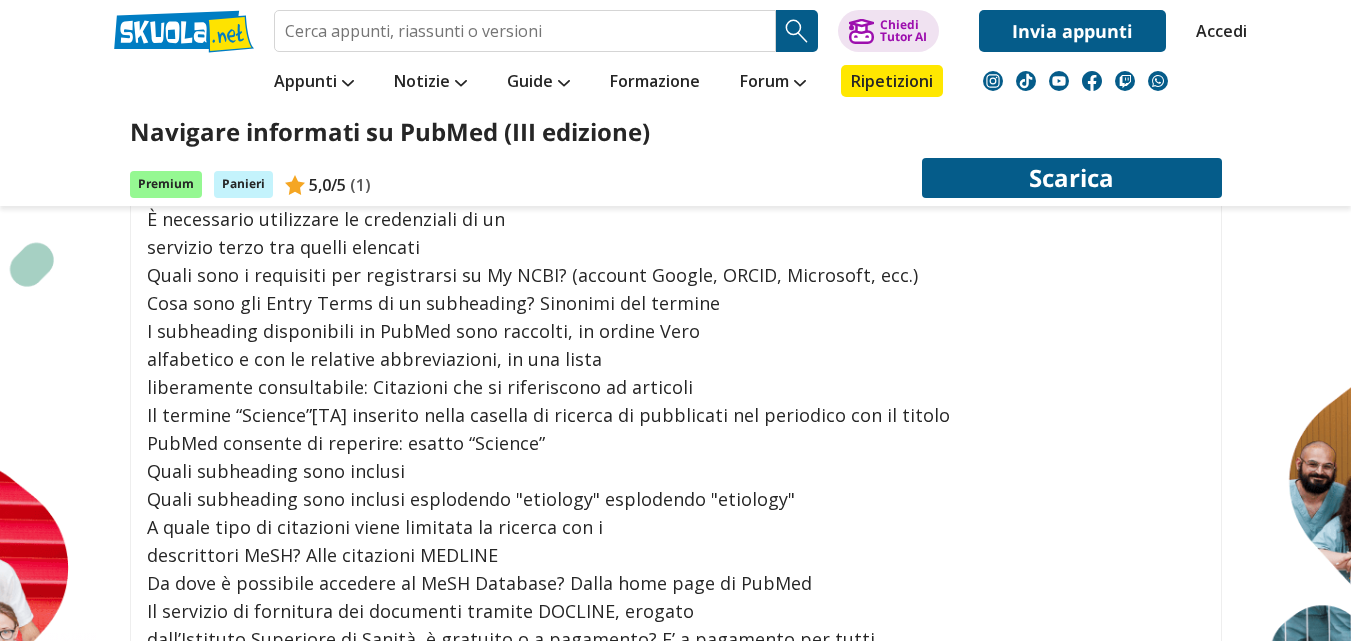 scroll, scrollTop: 3742, scrollLeft: 0, axis: vertical 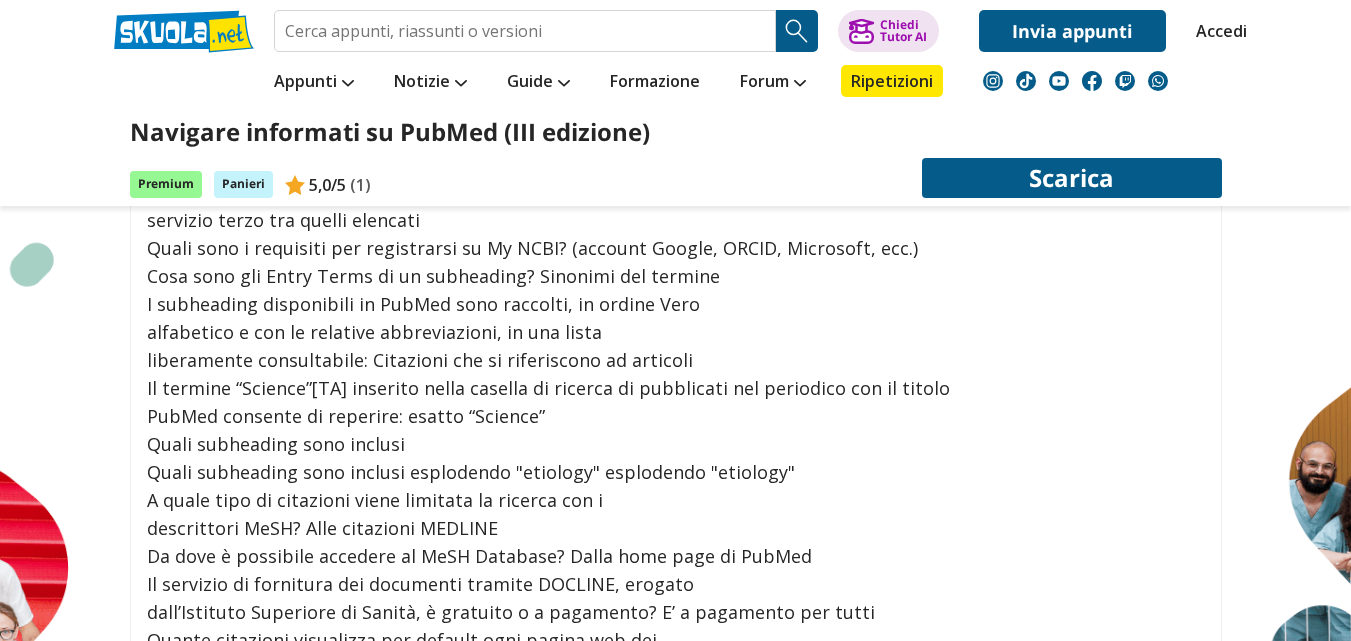 click on "Cosa sono gli Entry Terms di un subheading? Sinonimi del termine" at bounding box center (674, 276) 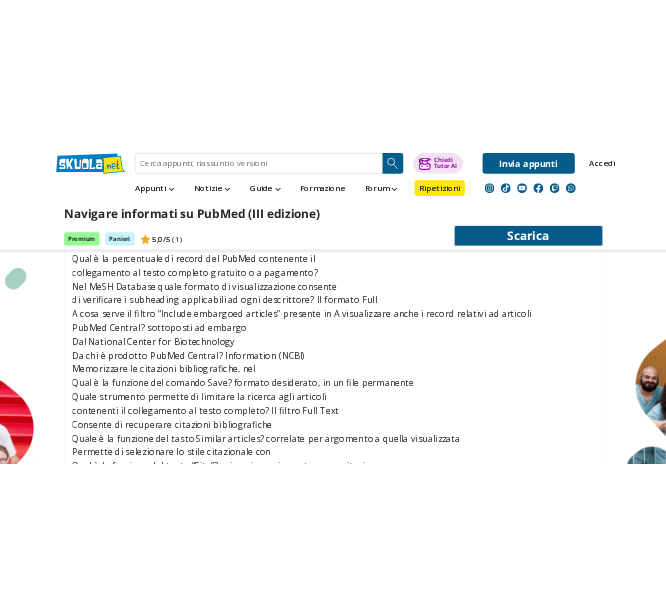 scroll, scrollTop: 4316, scrollLeft: 0, axis: vertical 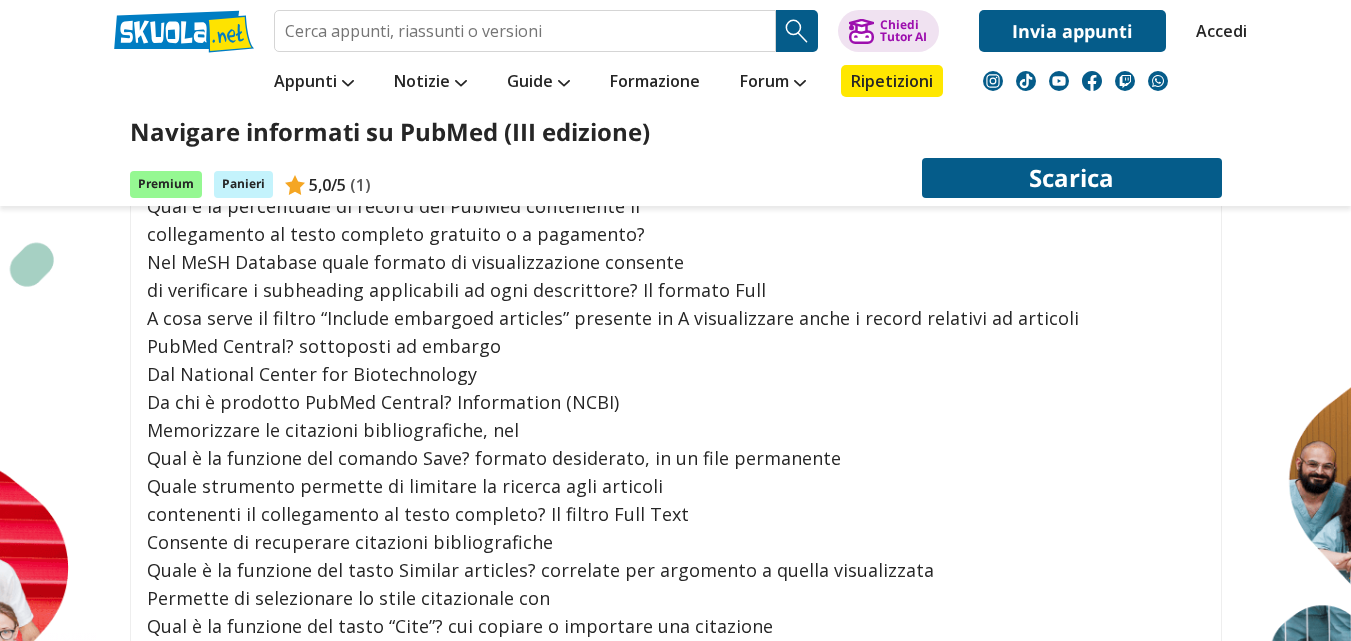 click on "PubMed Central? sottoposti ad embargo" at bounding box center [674, 346] 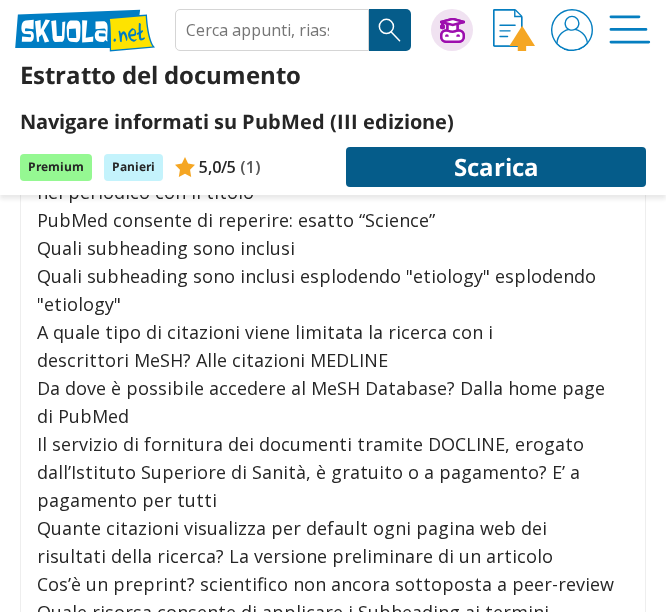 scroll, scrollTop: 4834, scrollLeft: 0, axis: vertical 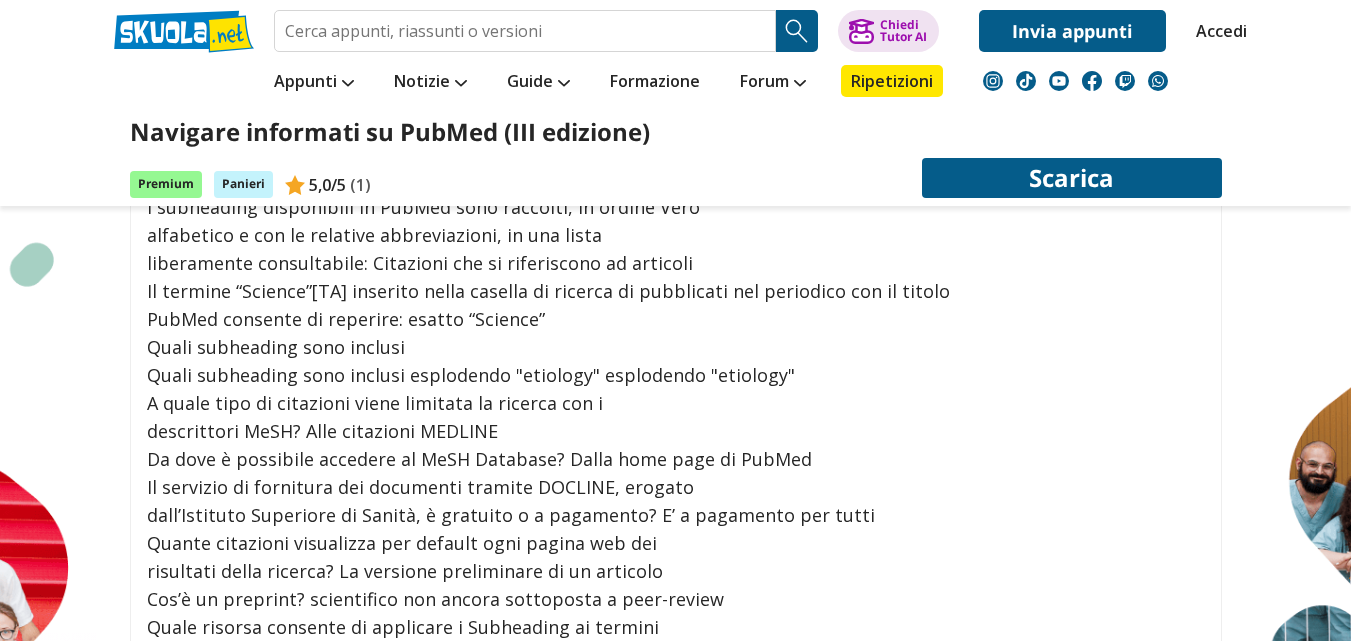 click on "Quale sezione di MedlinePlus contiene informazioni sui farmaci e gli integratori alimentari? La sezione Drugs, Herbs and Supplements In PubMed, è sempre presente il collegamento al testo completo gratuito del documento? No Sinonimi o termini affini ai descrittori MeSH Cosa sono gli Entry Terms? Come ricercare simultaneamente tutte le varianti terminologiche della frase: therapy planning? “therap* plan*” Quale filtro permette di limitare la ricerca agli articoli contenenti il collegamento al testo completo gratuito? Free Full Text Nella lista dei termini/delle riviste/degli In quali liste l’ATM esegue la ricerca dei termini? autori/collaboratori A comprendere nella ricerca i descrittori gerarchicamente inferiori al descrittore A cosa serve il meccanismo dell’esplosione? inserito Riviste che offrono sia articoli disponibili a Cosa sono le riviste ibride? pagamento sia articoli ad accesso libero Ad ampliare la ricerca recuperando sia i lavori “blood”? Analysis" at bounding box center [676, 359] 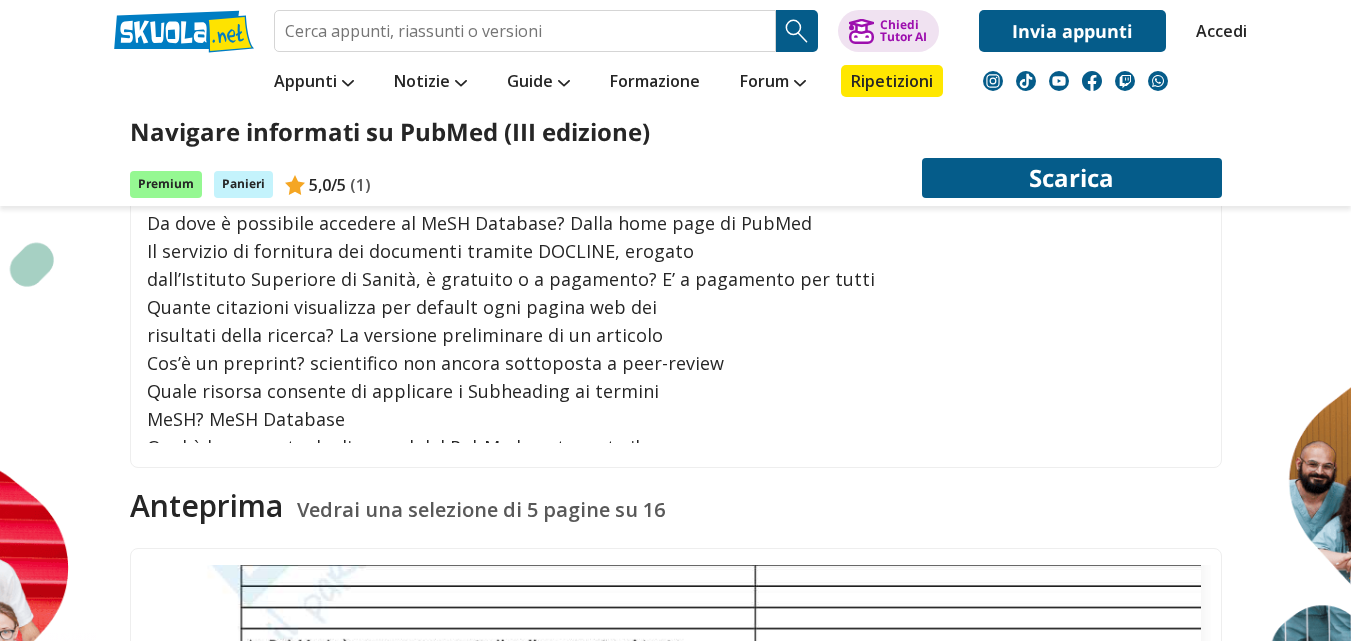 scroll, scrollTop: 874, scrollLeft: 0, axis: vertical 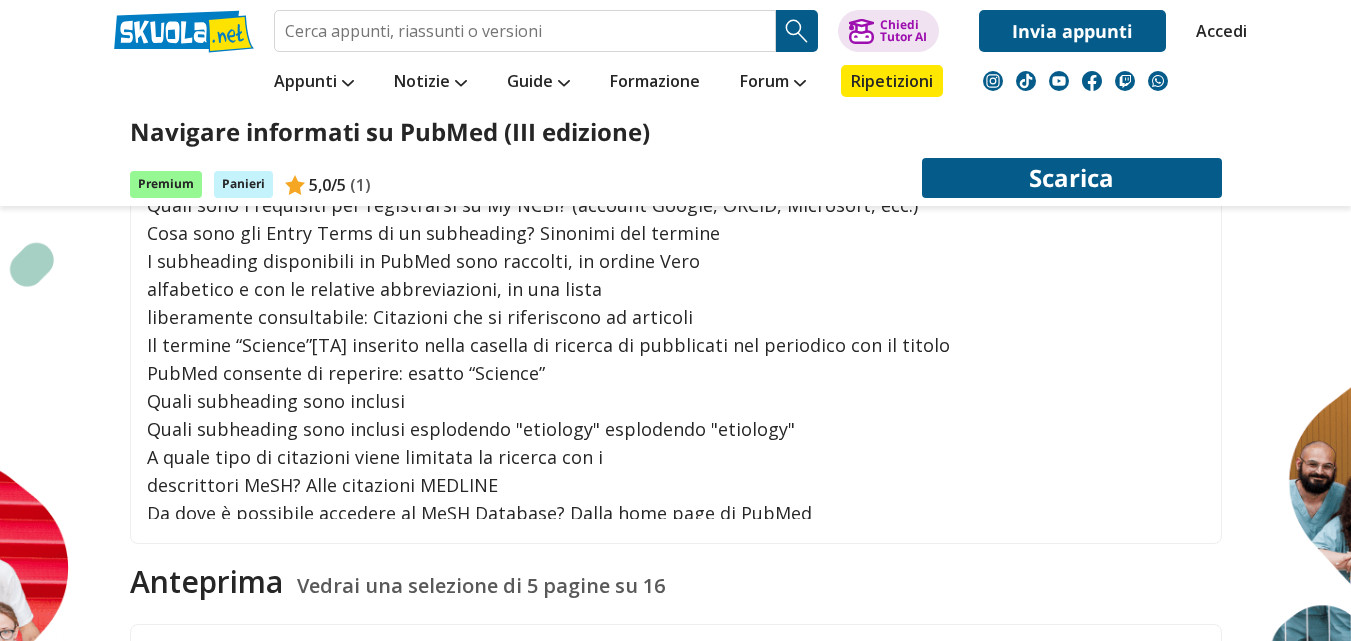 click on "Il termine “Science”[TA] inserito nella casella di ricerca di pubblicati nel periodico con il titolo" at bounding box center [674, 345] 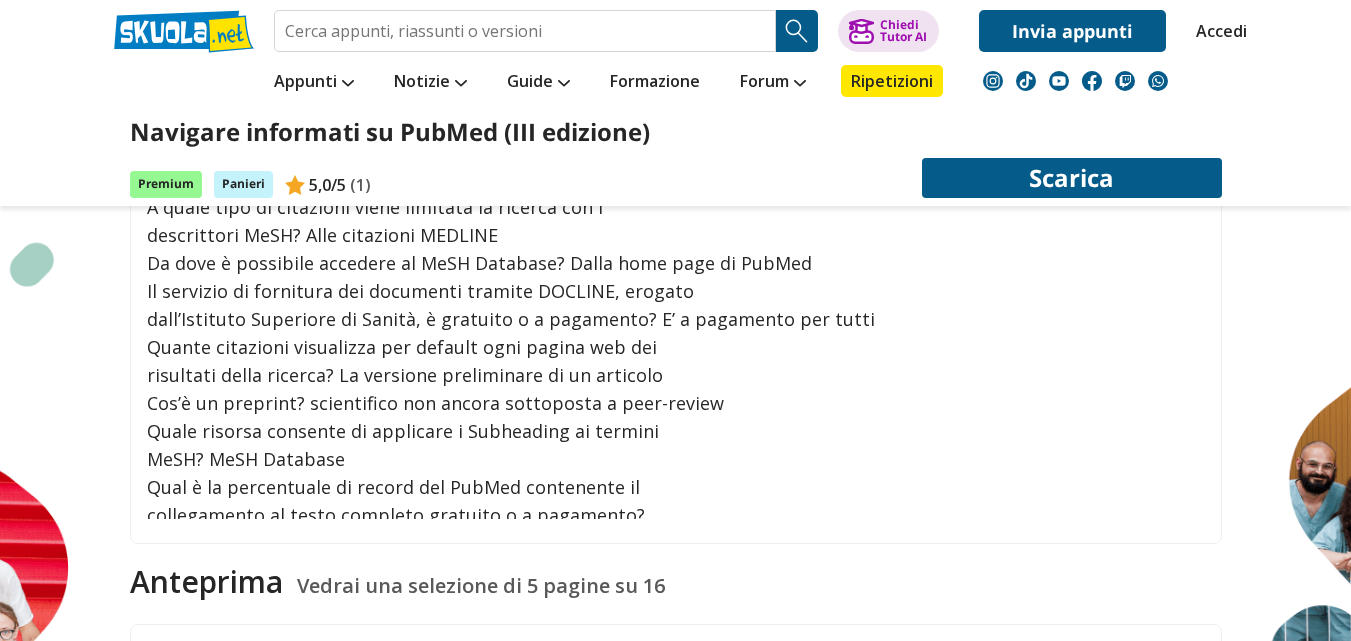 scroll, scrollTop: 3894, scrollLeft: 0, axis: vertical 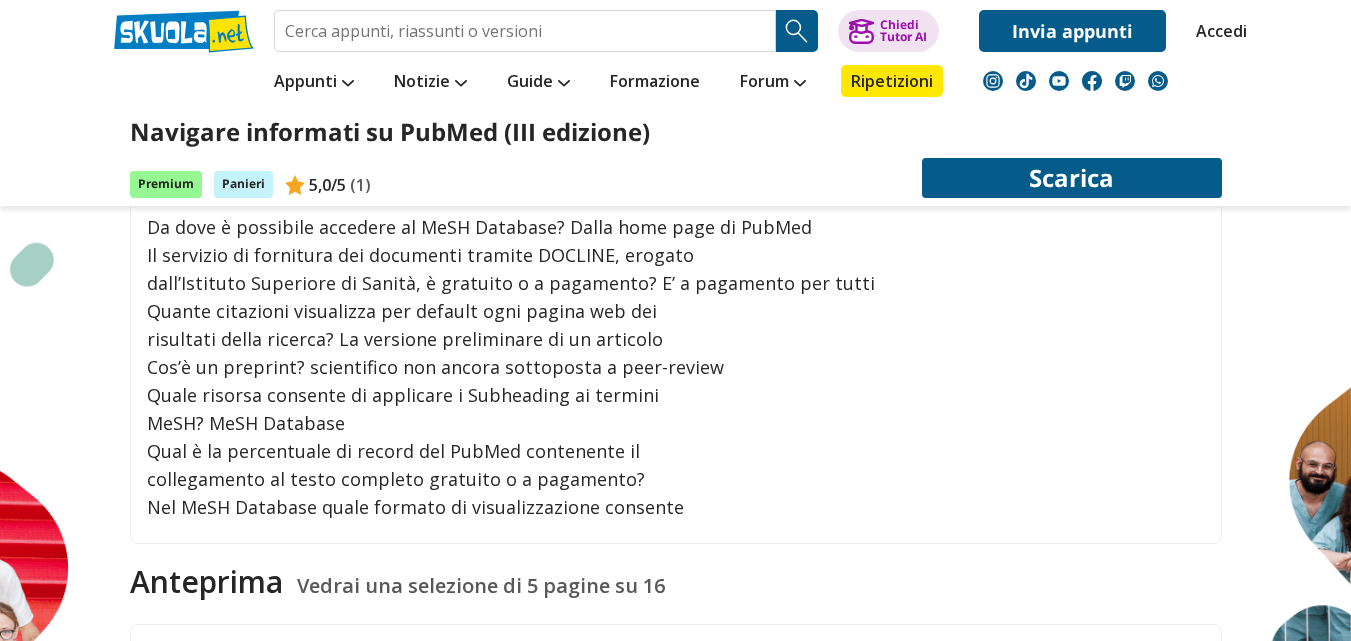 click on "Qual è la percentuale di record del PubMed contenente il" at bounding box center (674, 451) 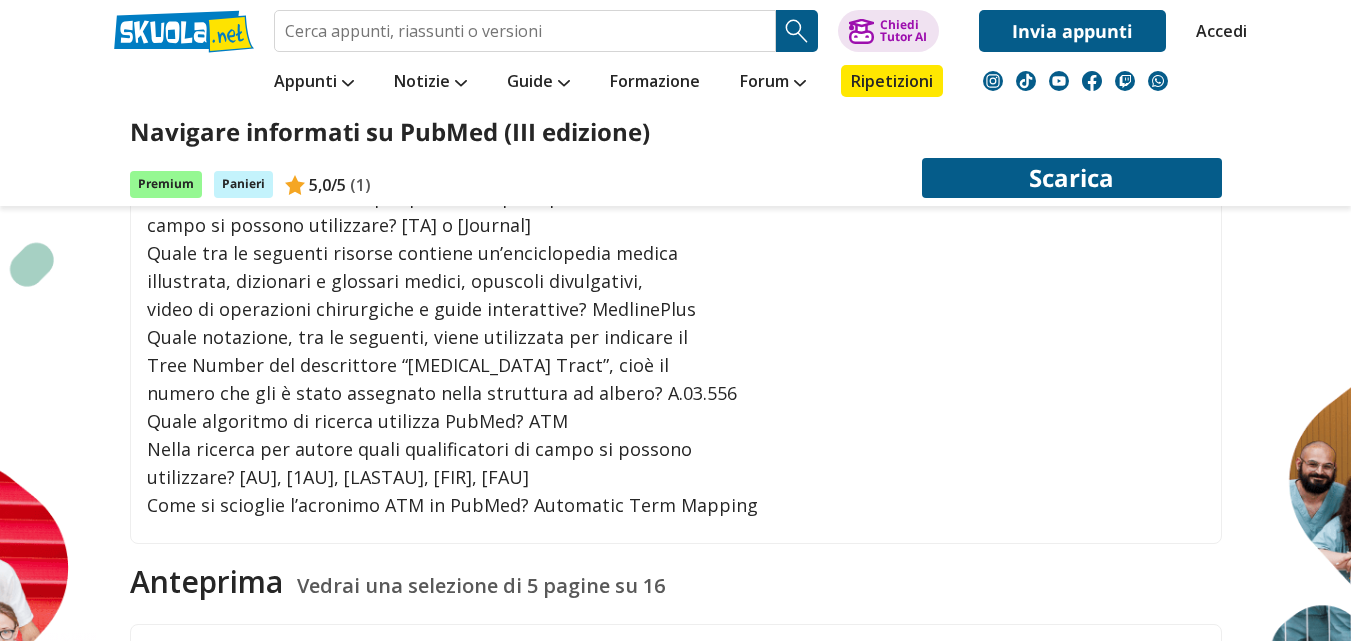 scroll, scrollTop: 2234, scrollLeft: 0, axis: vertical 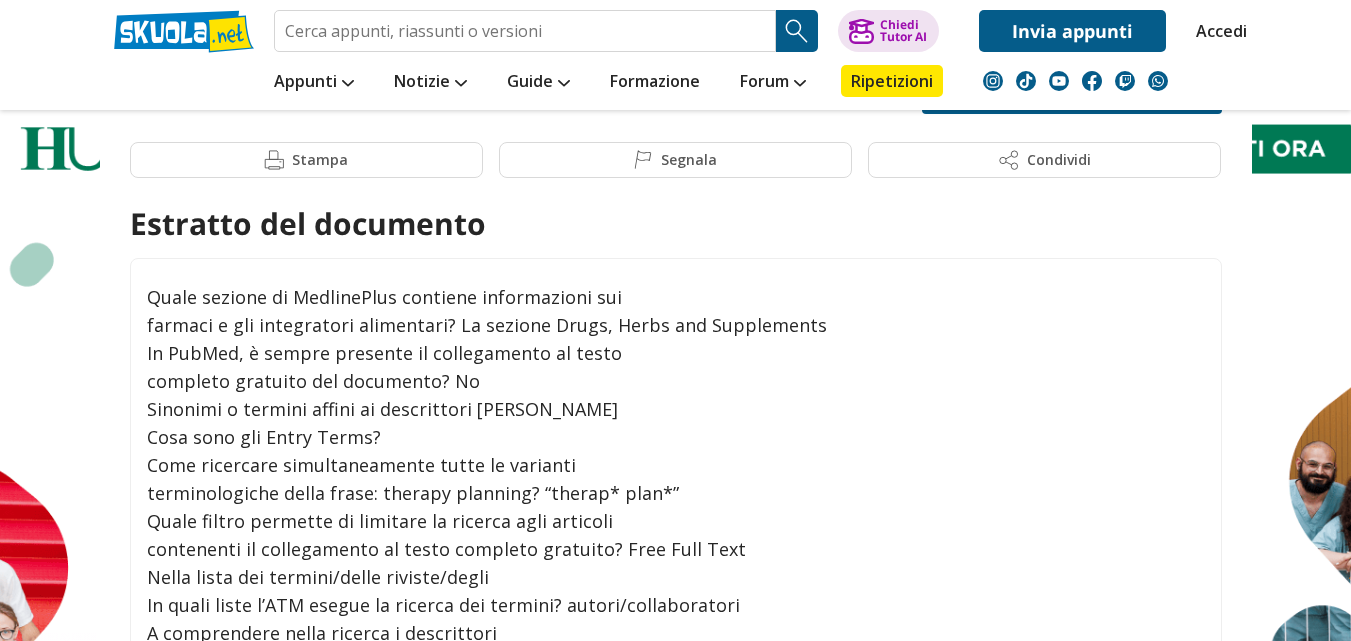 click on "Come ricercare simultaneamente tutte le varianti" at bounding box center [674, 465] 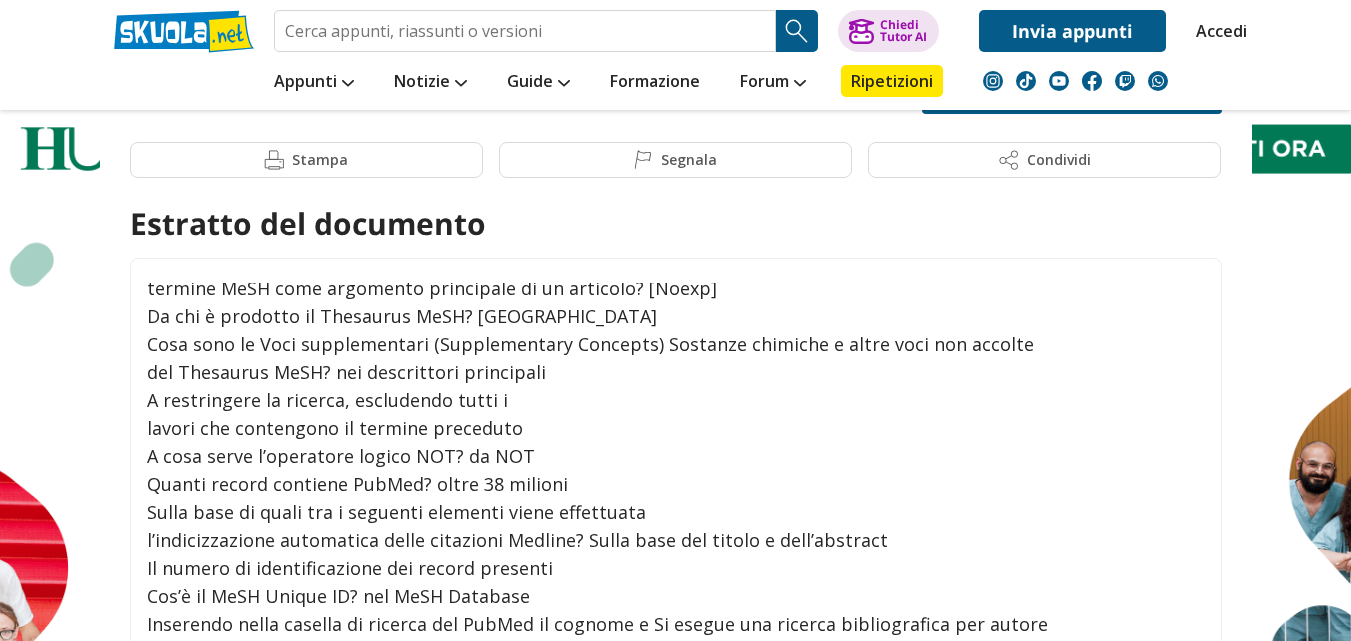 scroll, scrollTop: 2100, scrollLeft: 0, axis: vertical 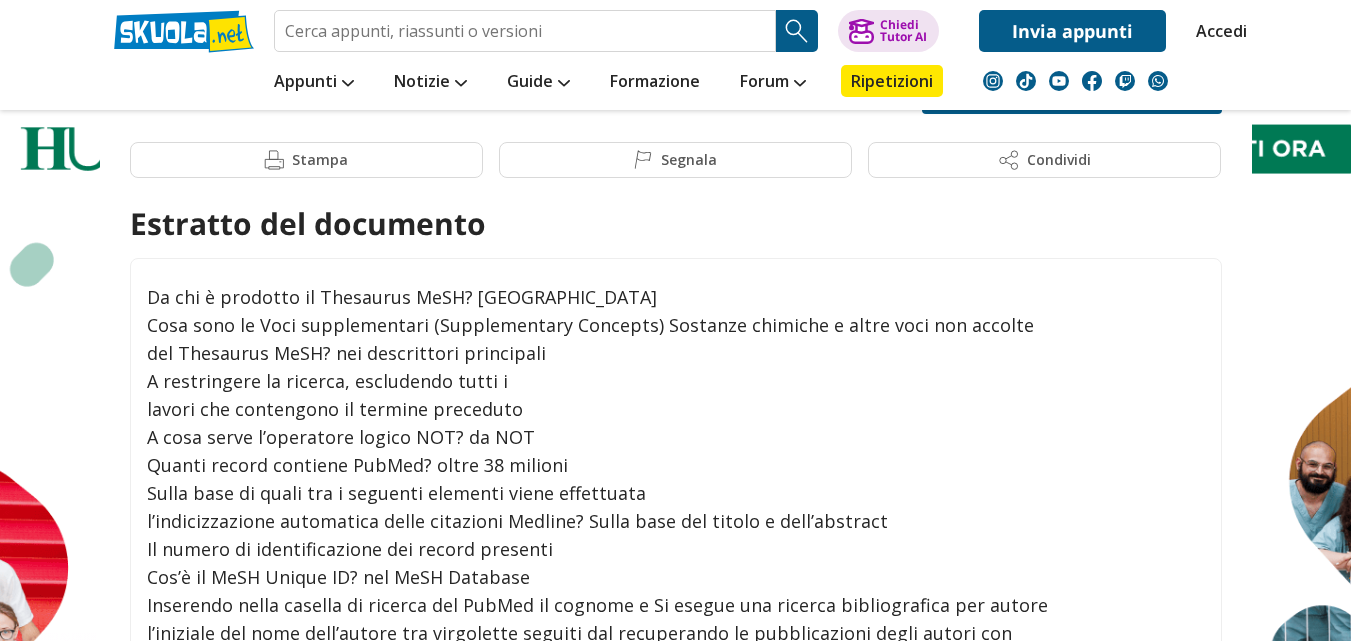 click on "Cos’è il MeSH Unique ID? nel MeSH Database" at bounding box center [674, 577] 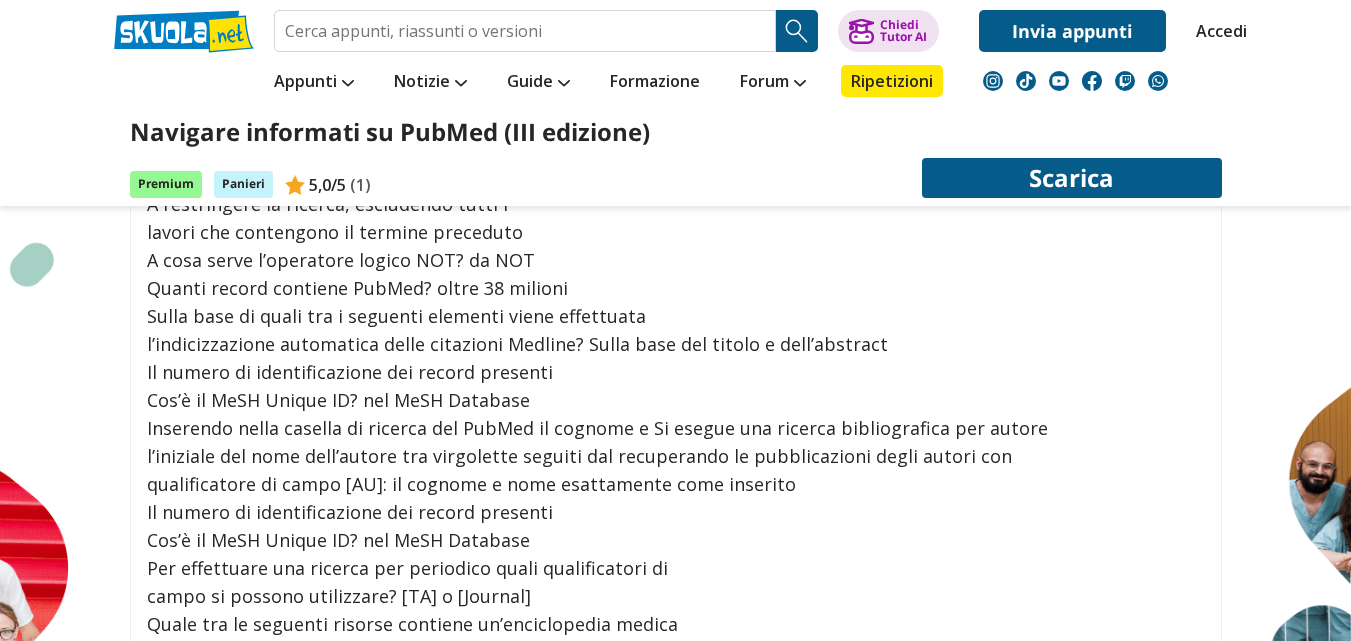 scroll, scrollTop: 596, scrollLeft: 0, axis: vertical 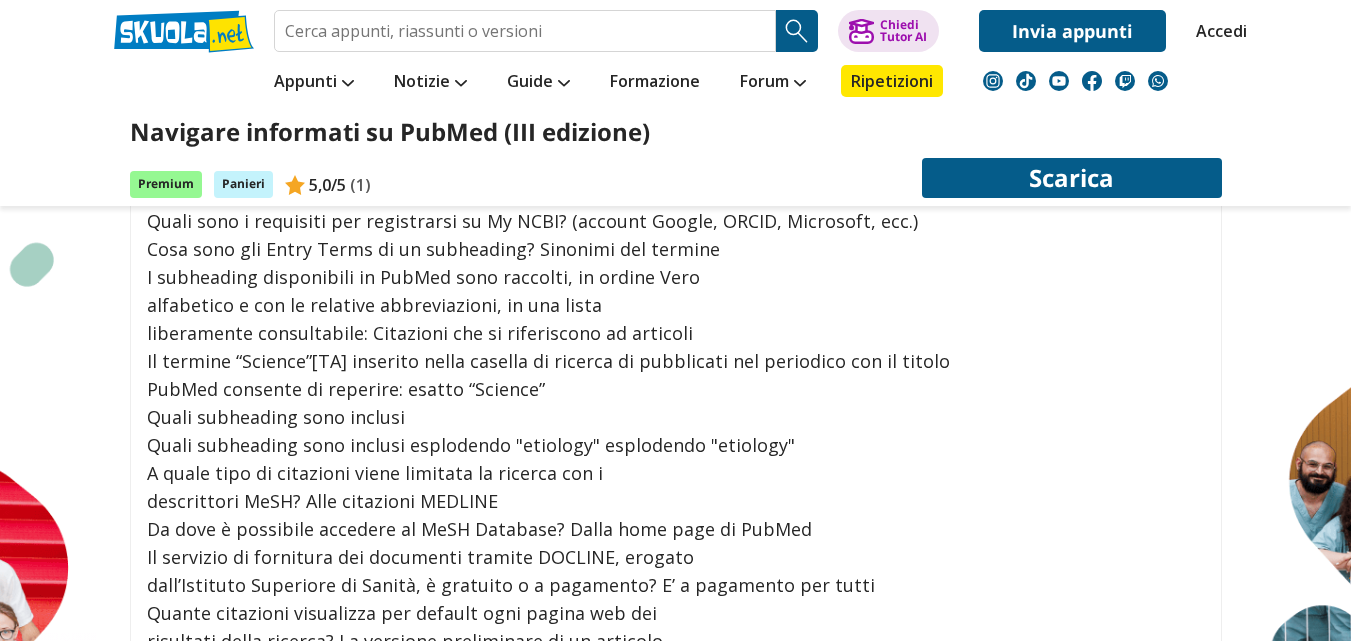 click on "descrittori MeSH? Alle citazioni MEDLINE" at bounding box center (674, 501) 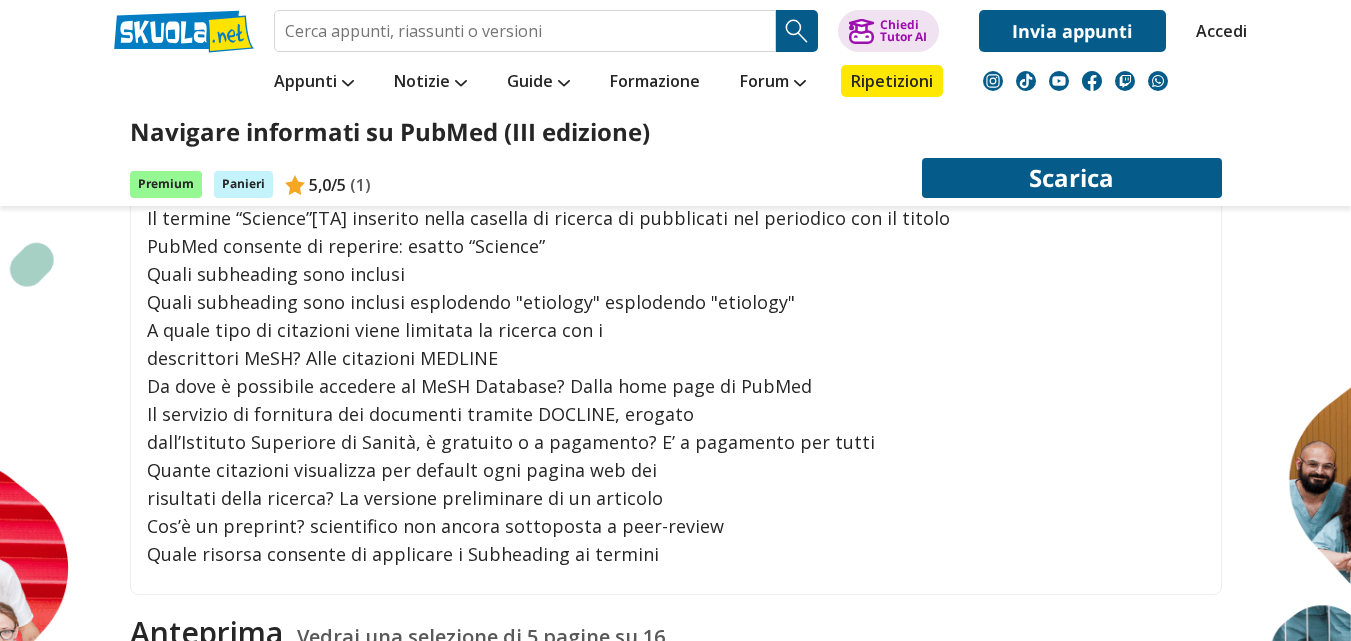 scroll, scrollTop: 756, scrollLeft: 0, axis: vertical 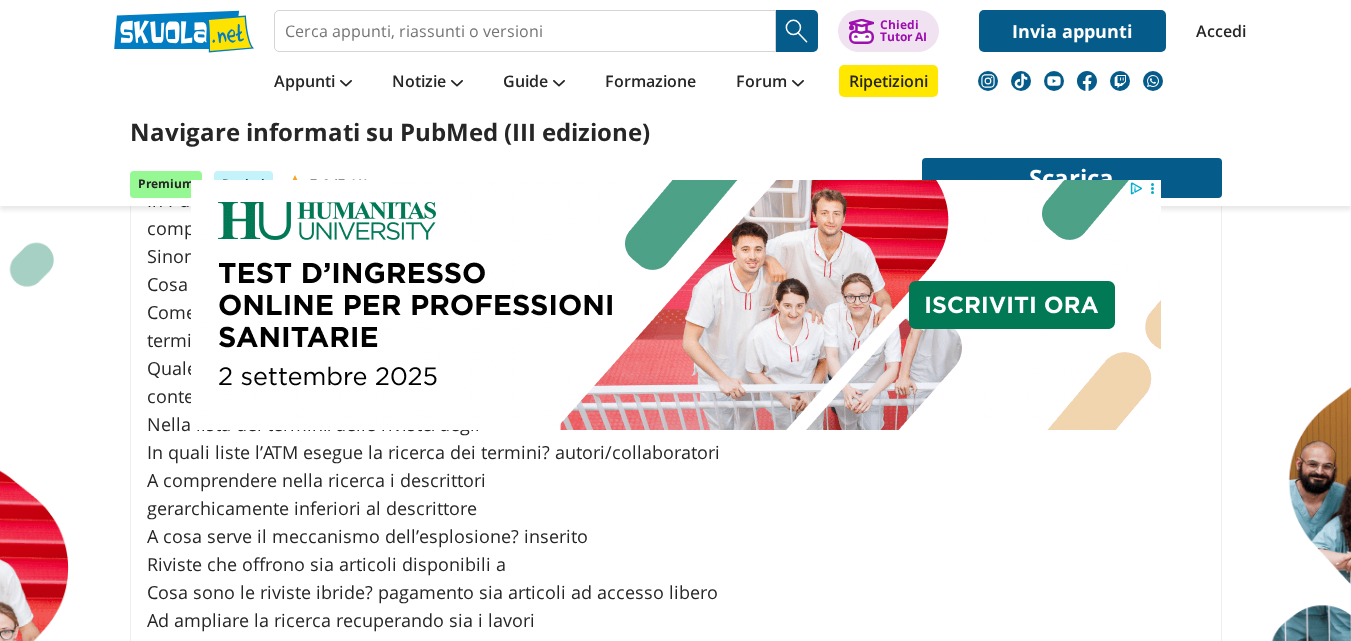 click 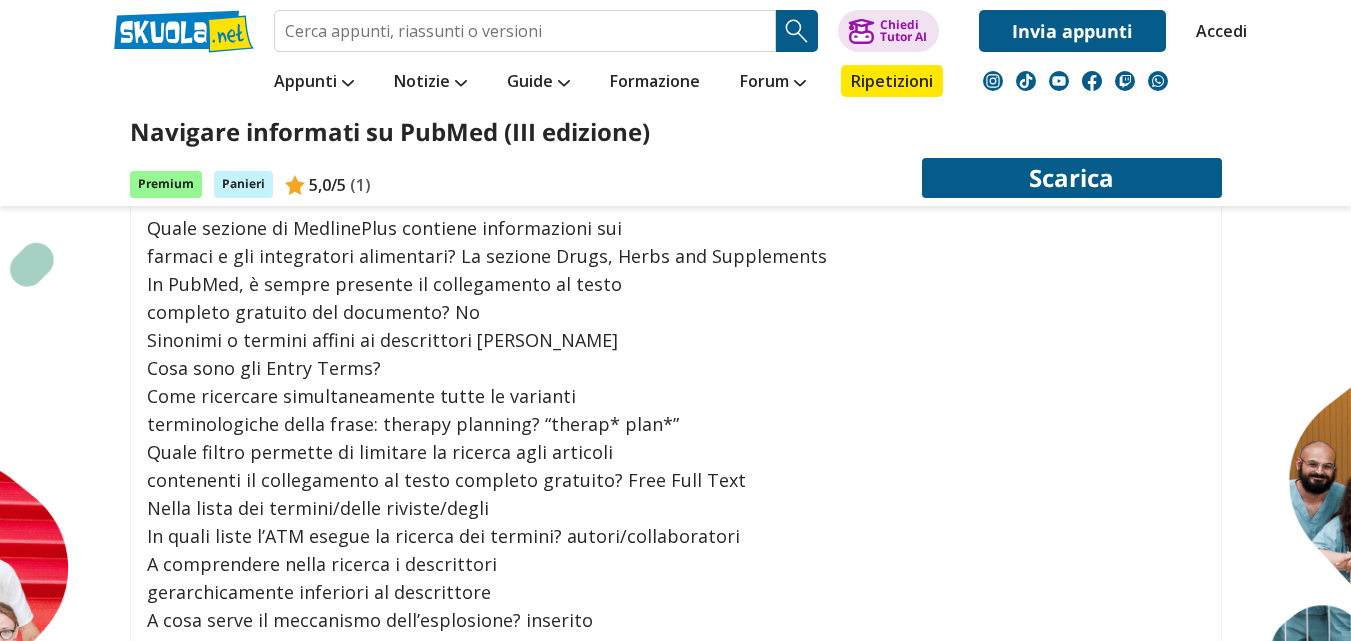 scroll, scrollTop: 404, scrollLeft: 0, axis: vertical 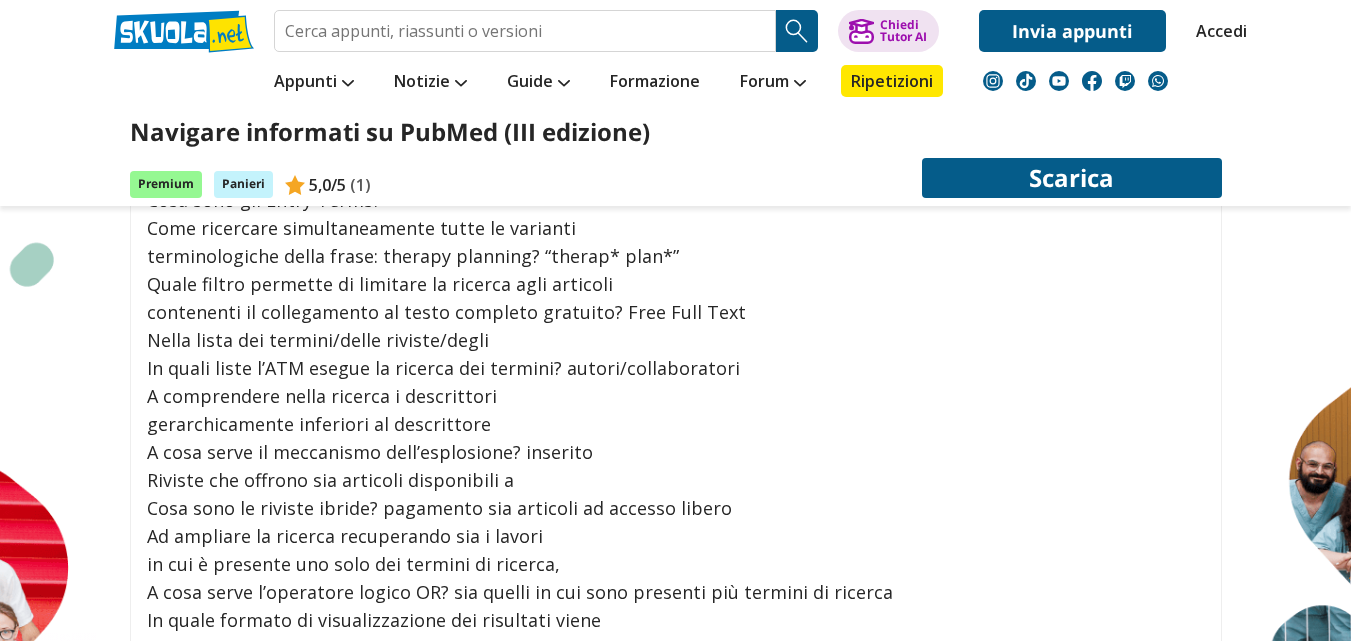 click on "A cosa serve il meccanismo dell’esplosione? inserito" at bounding box center [674, 452] 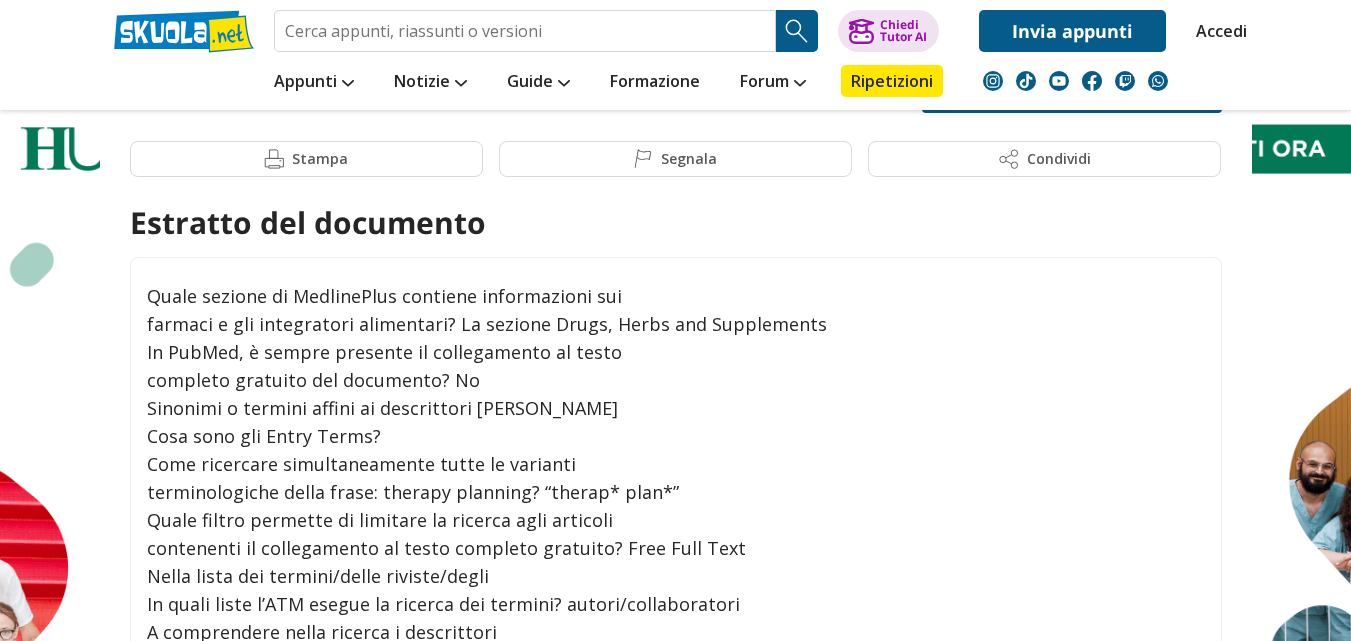 scroll, scrollTop: 362, scrollLeft: 0, axis: vertical 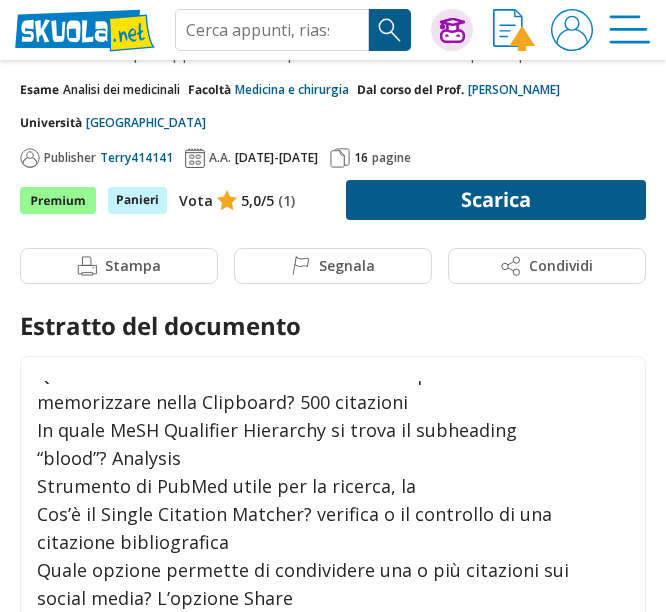 click on "“blood”? Analysis" at bounding box center (331, 458) 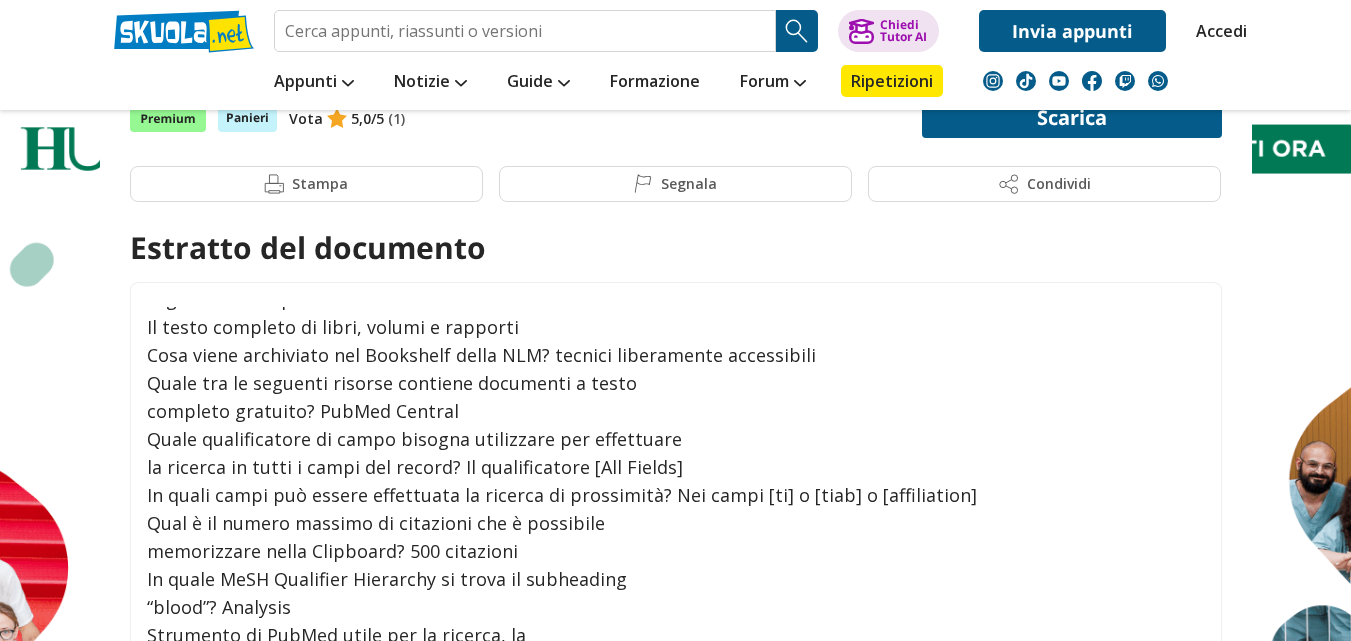 scroll, scrollTop: 619, scrollLeft: 0, axis: vertical 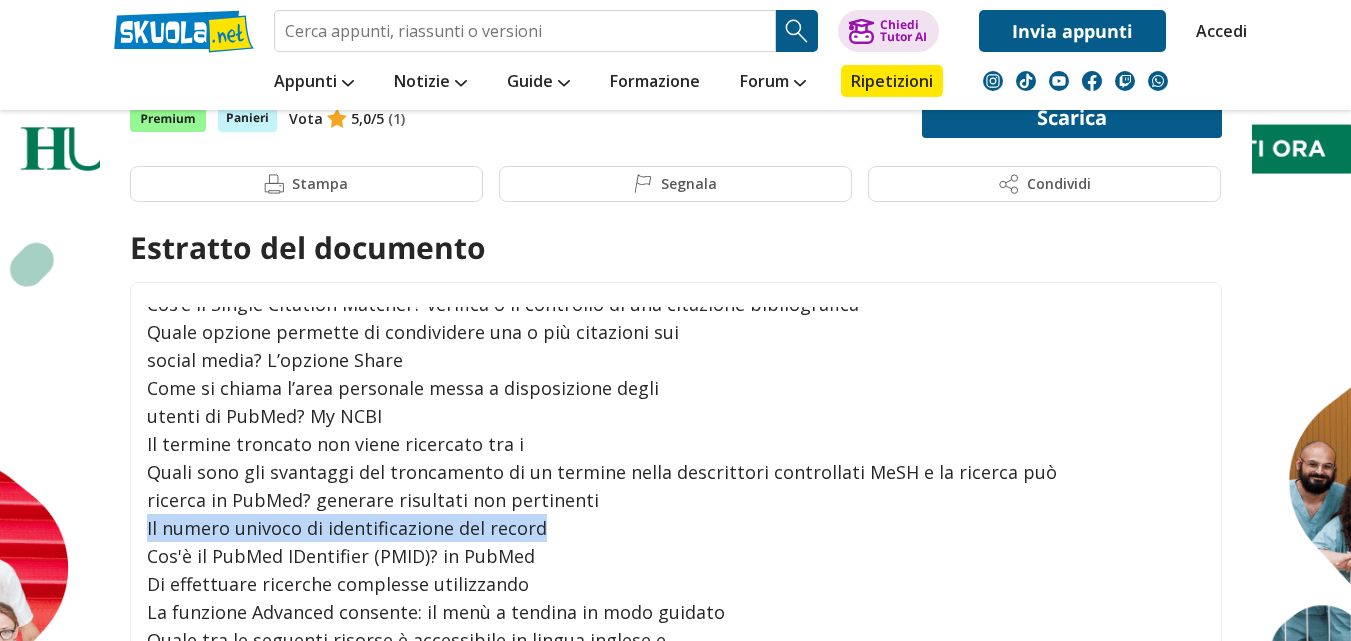 drag, startPoint x: 1194, startPoint y: 507, endPoint x: 1193, endPoint y: 518, distance: 11.045361 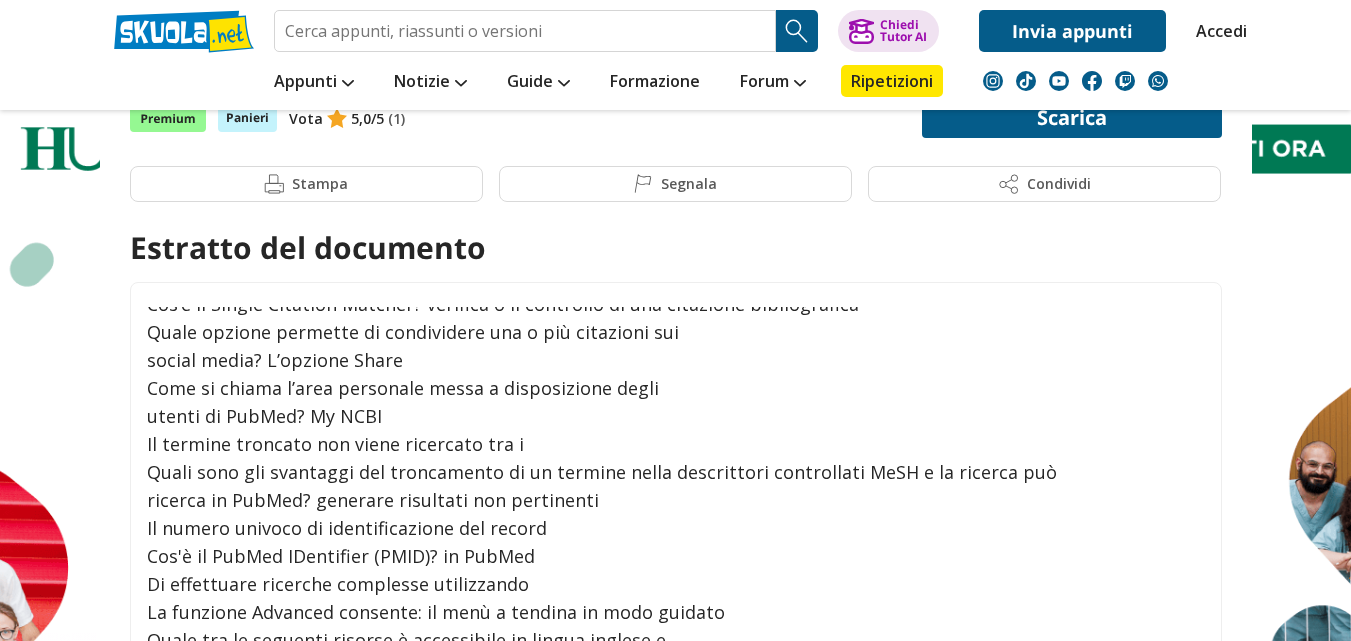 click on "Cos'è il PubMed IDentifier (PMID)? in PubMed" at bounding box center (674, 556) 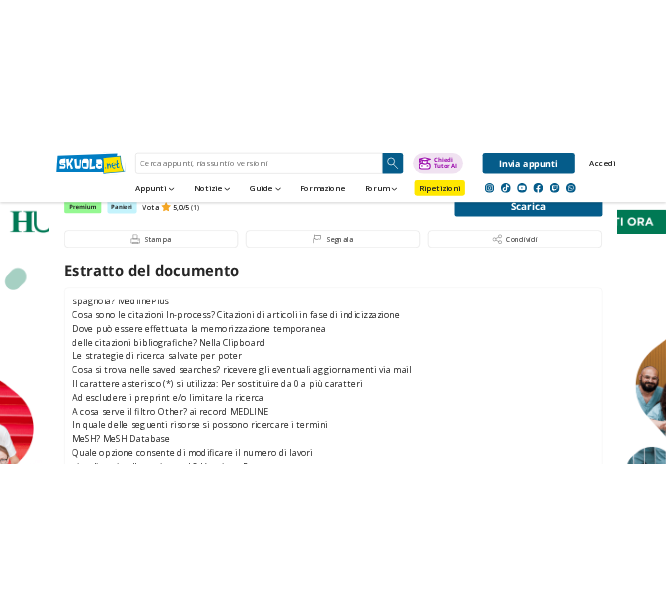 scroll, scrollTop: 1337, scrollLeft: 0, axis: vertical 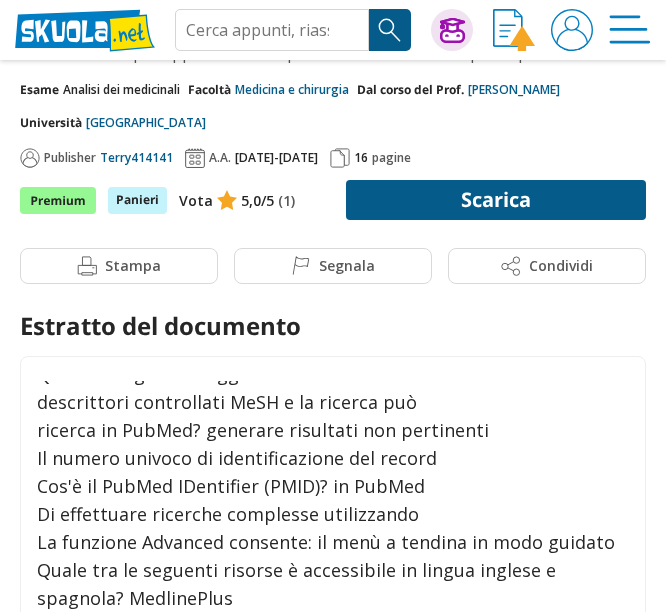 click on "Di effettuare ricerche complesse utilizzando" at bounding box center (331, 514) 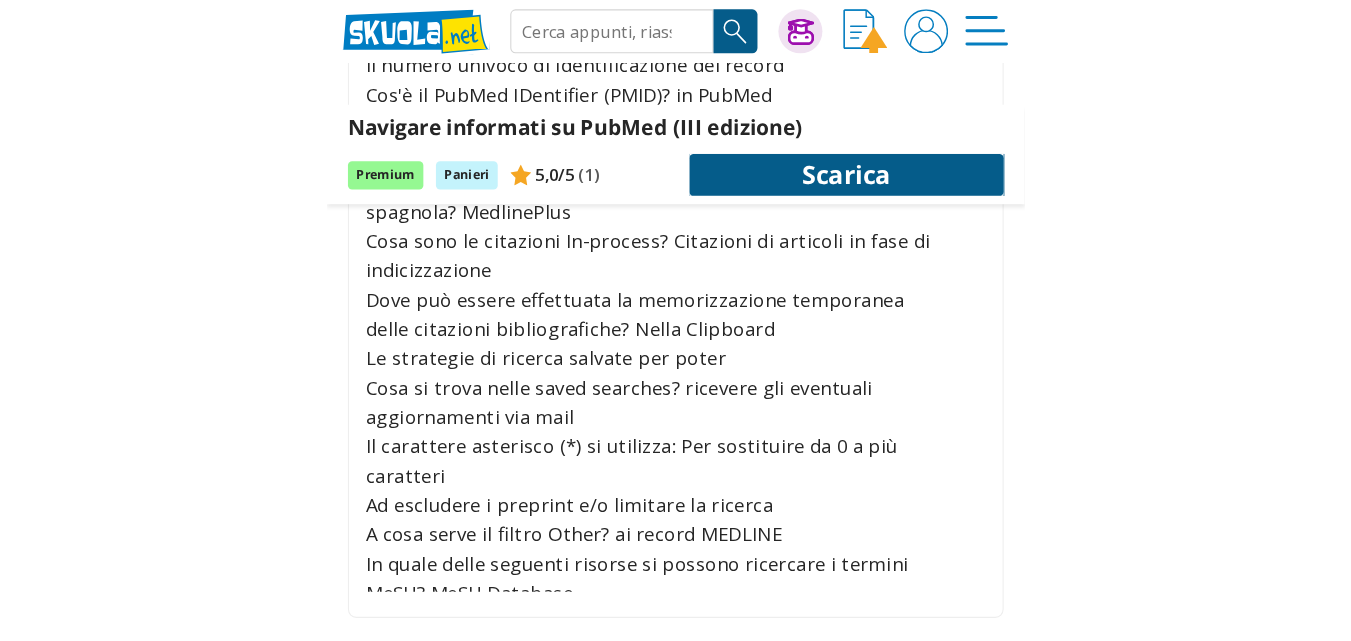 scroll, scrollTop: 729, scrollLeft: 0, axis: vertical 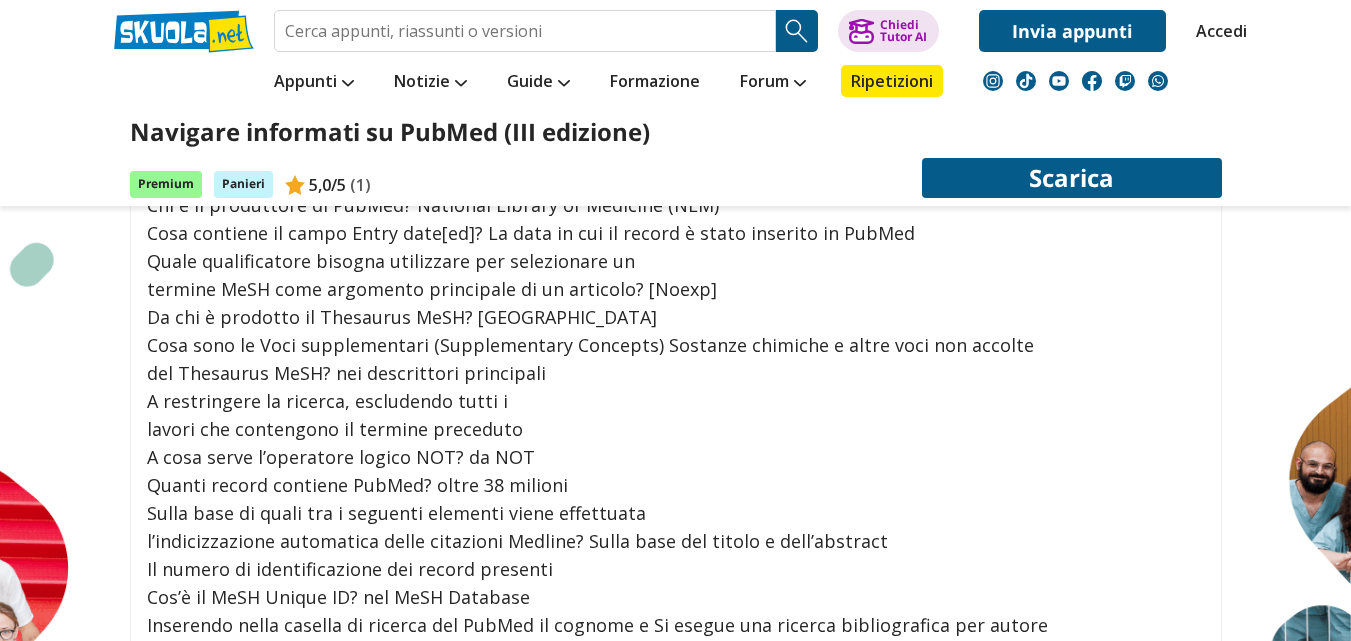 click on "Il numero di identificazione dei record presenti" at bounding box center (674, 569) 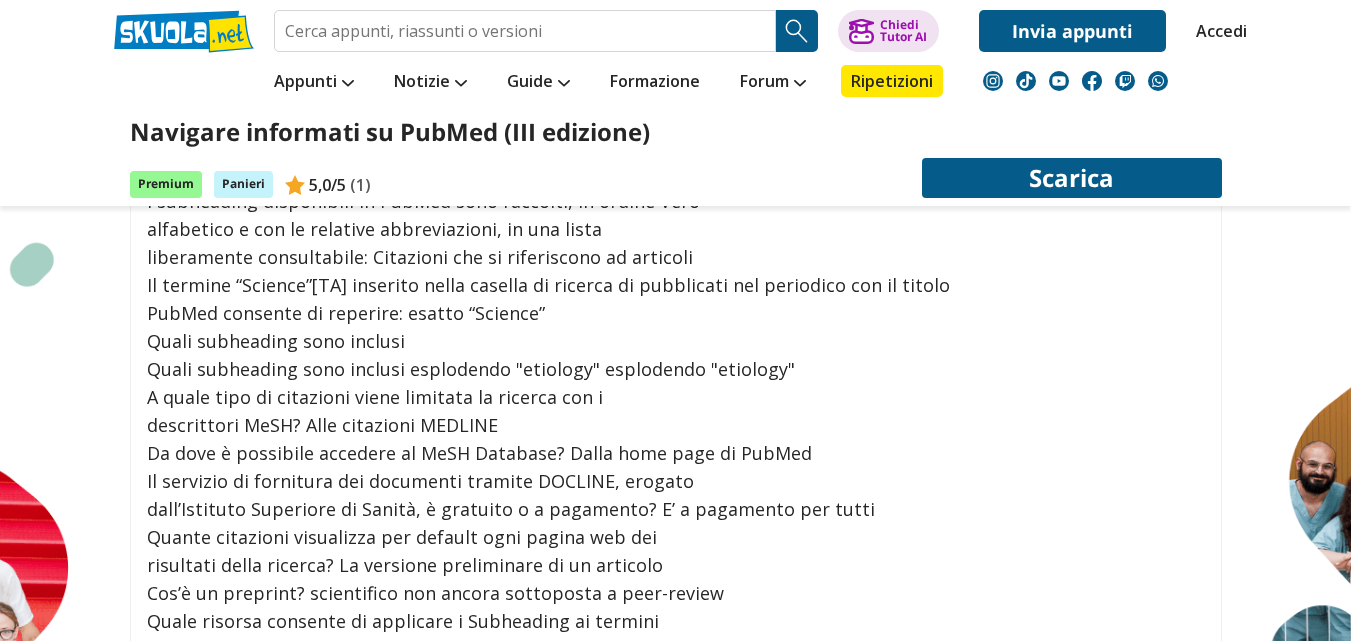scroll, scrollTop: 4046, scrollLeft: 0, axis: vertical 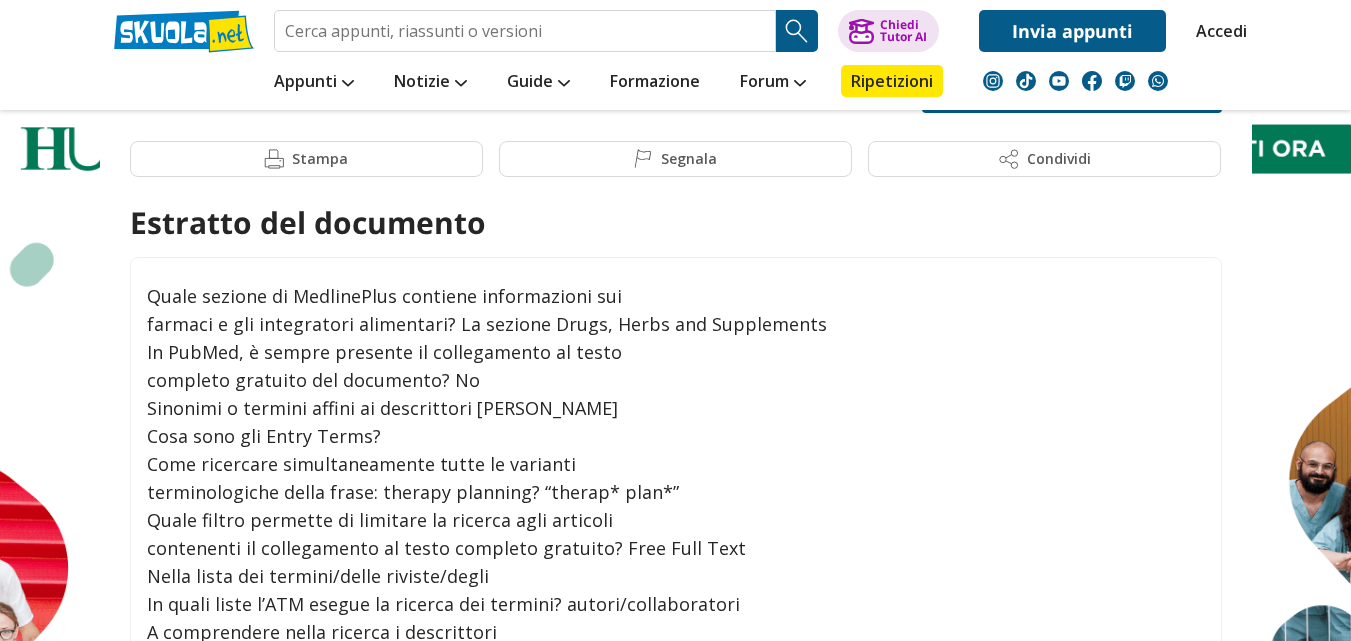 click on "Nella lista dei termini/delle riviste/degli" at bounding box center [674, 576] 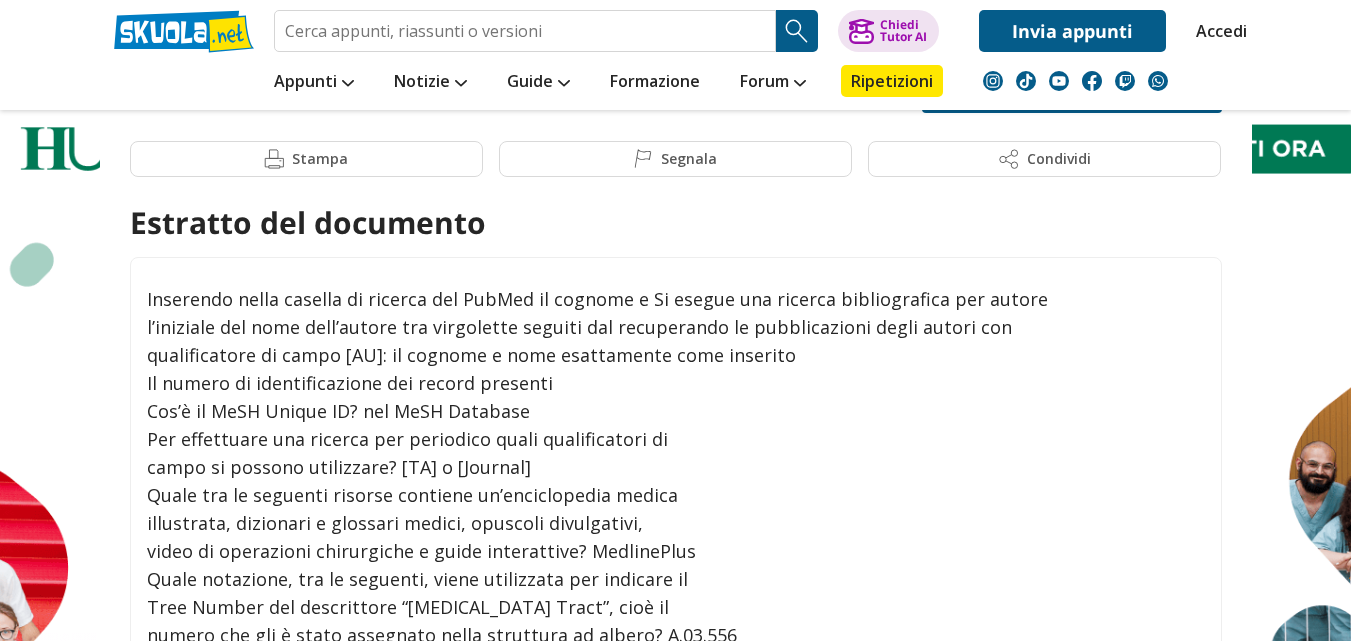 scroll, scrollTop: 2477, scrollLeft: 0, axis: vertical 